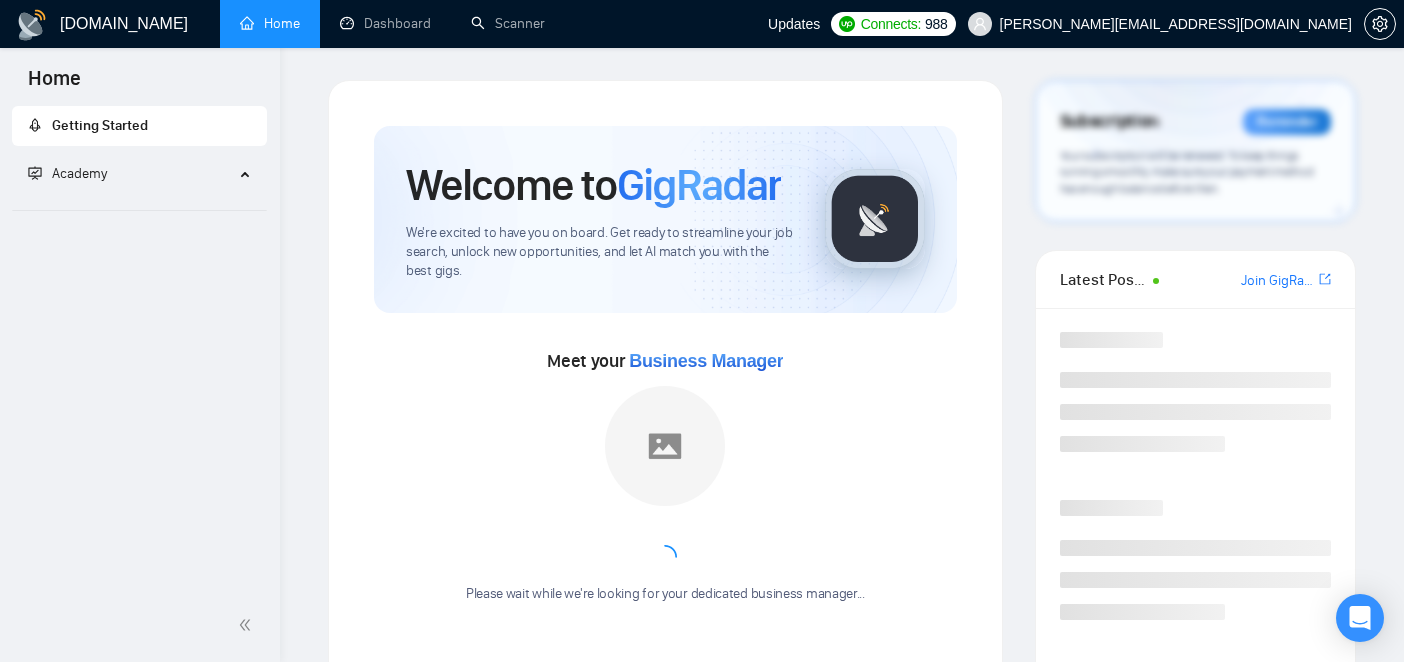 scroll, scrollTop: 0, scrollLeft: 0, axis: both 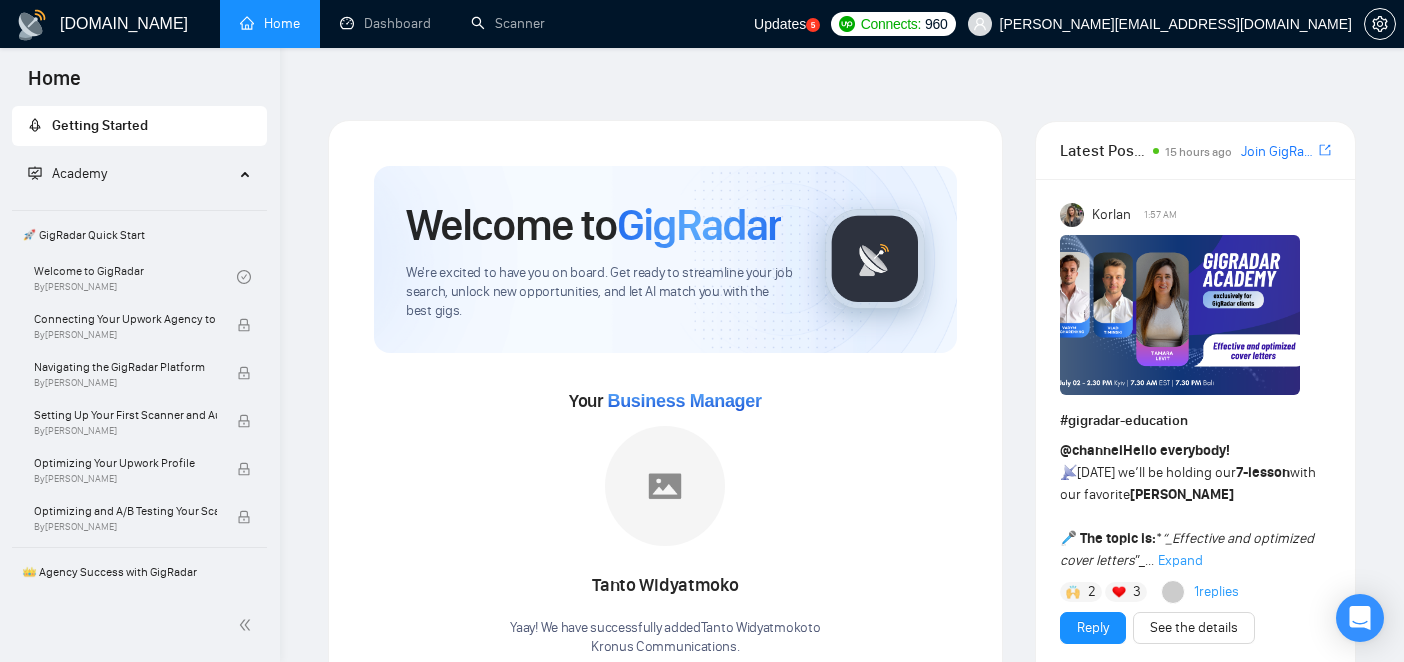 click on "Updates" at bounding box center (780, 24) 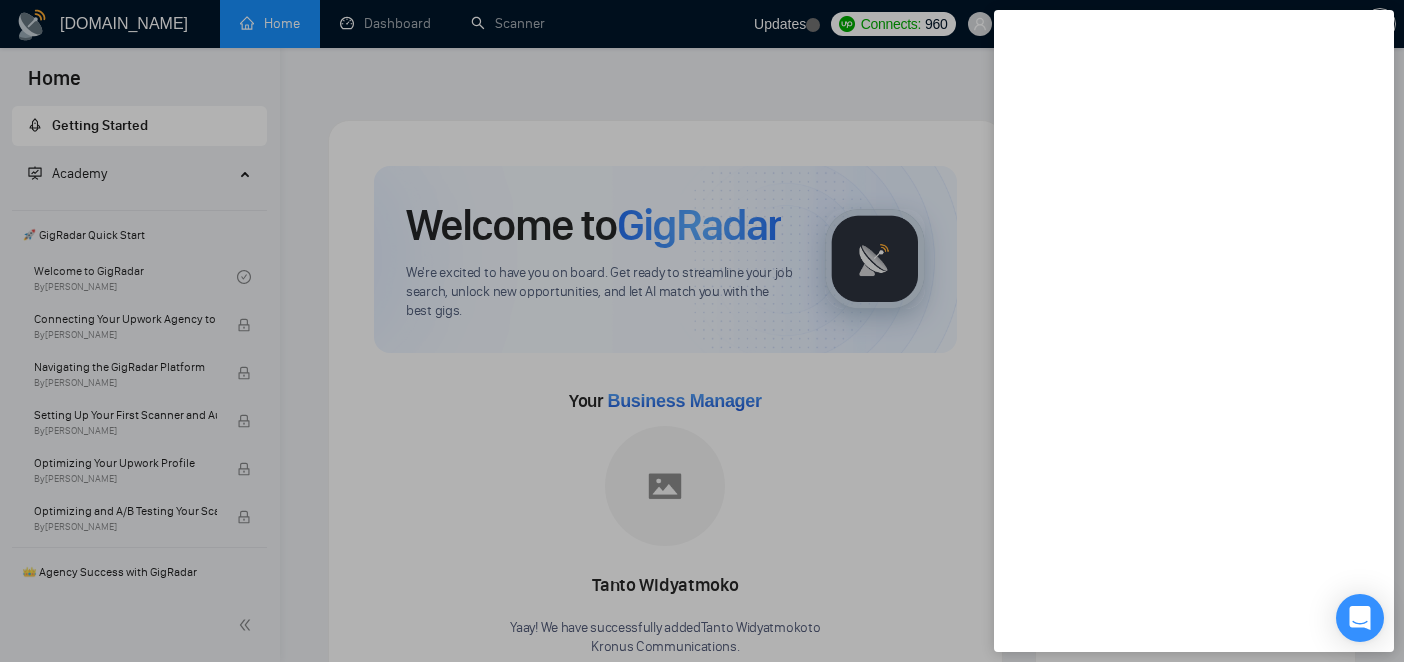 click at bounding box center (702, 331) 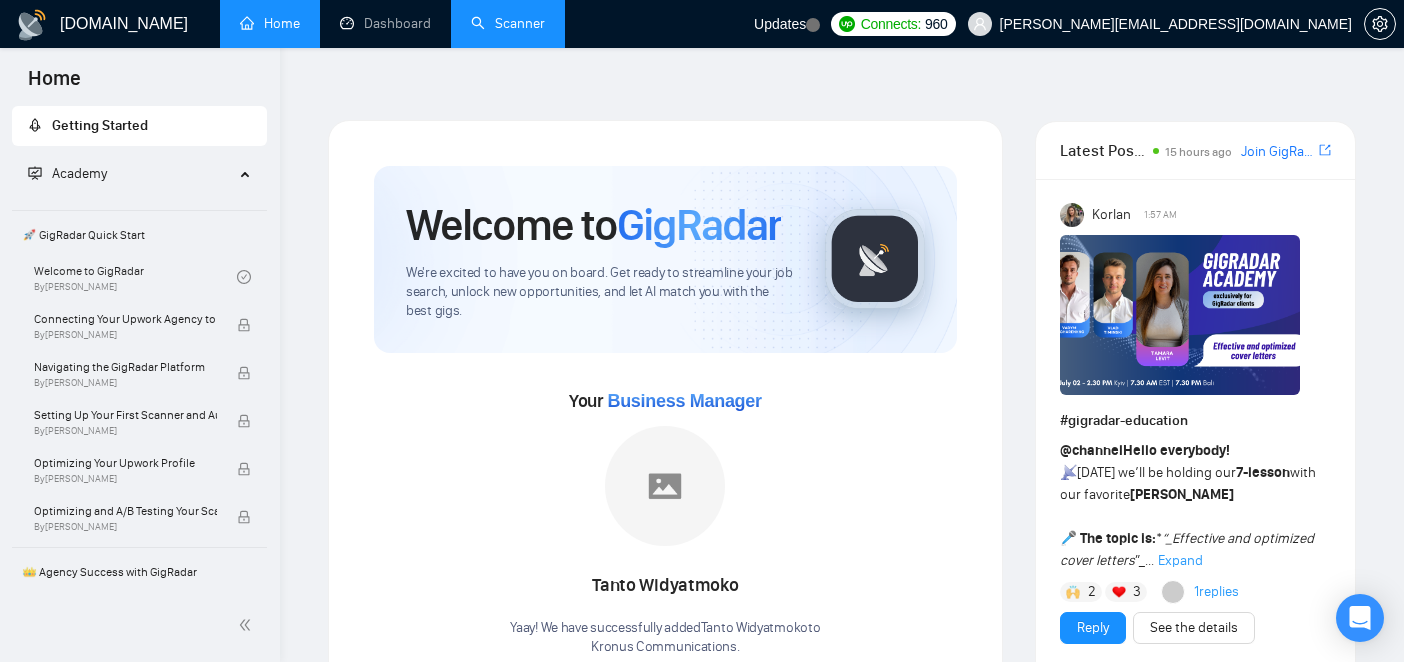 click on "Scanner" at bounding box center [508, 23] 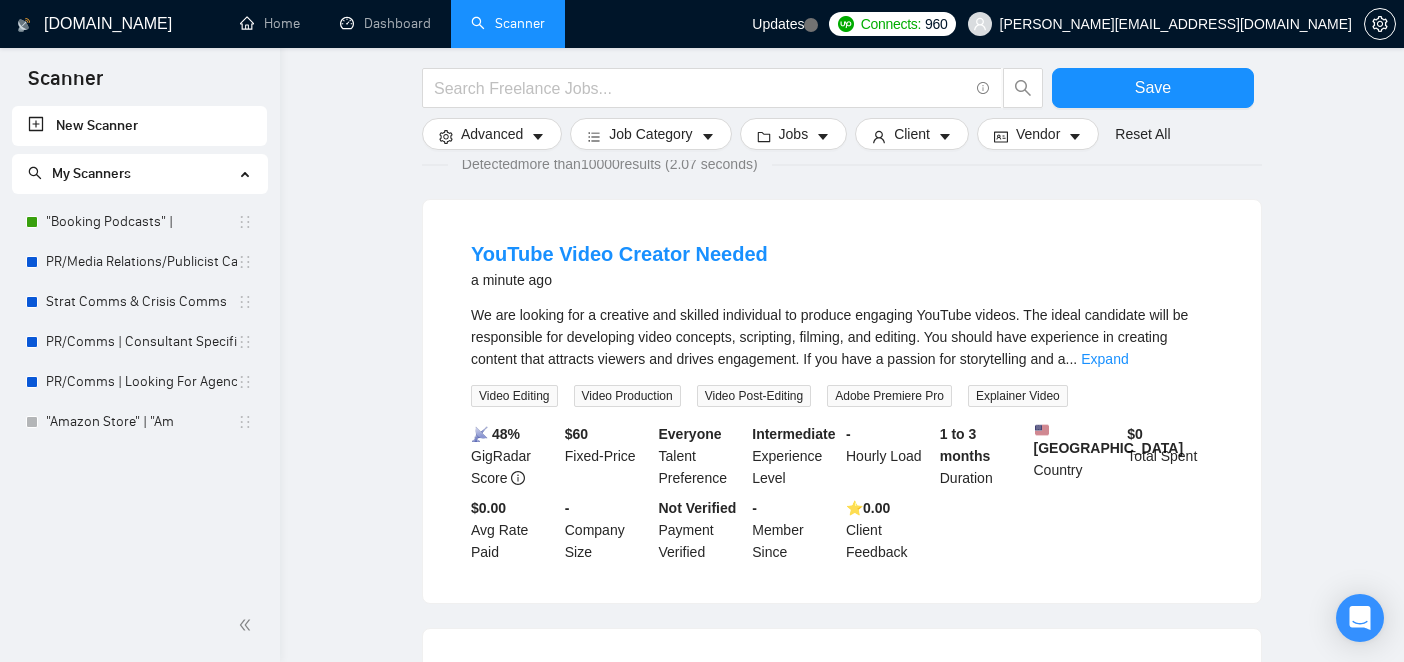 scroll, scrollTop: 588, scrollLeft: 0, axis: vertical 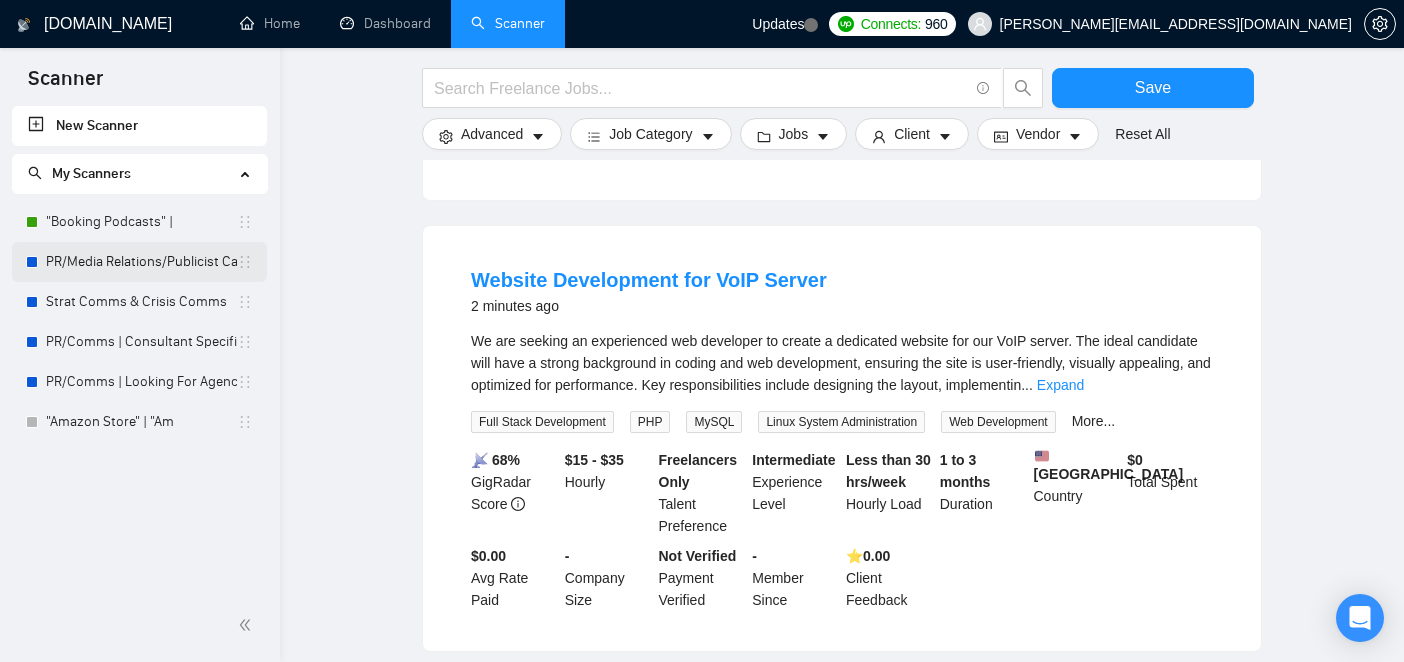 click on "PR/Media Relations/Publicist Catch USA" at bounding box center [141, 262] 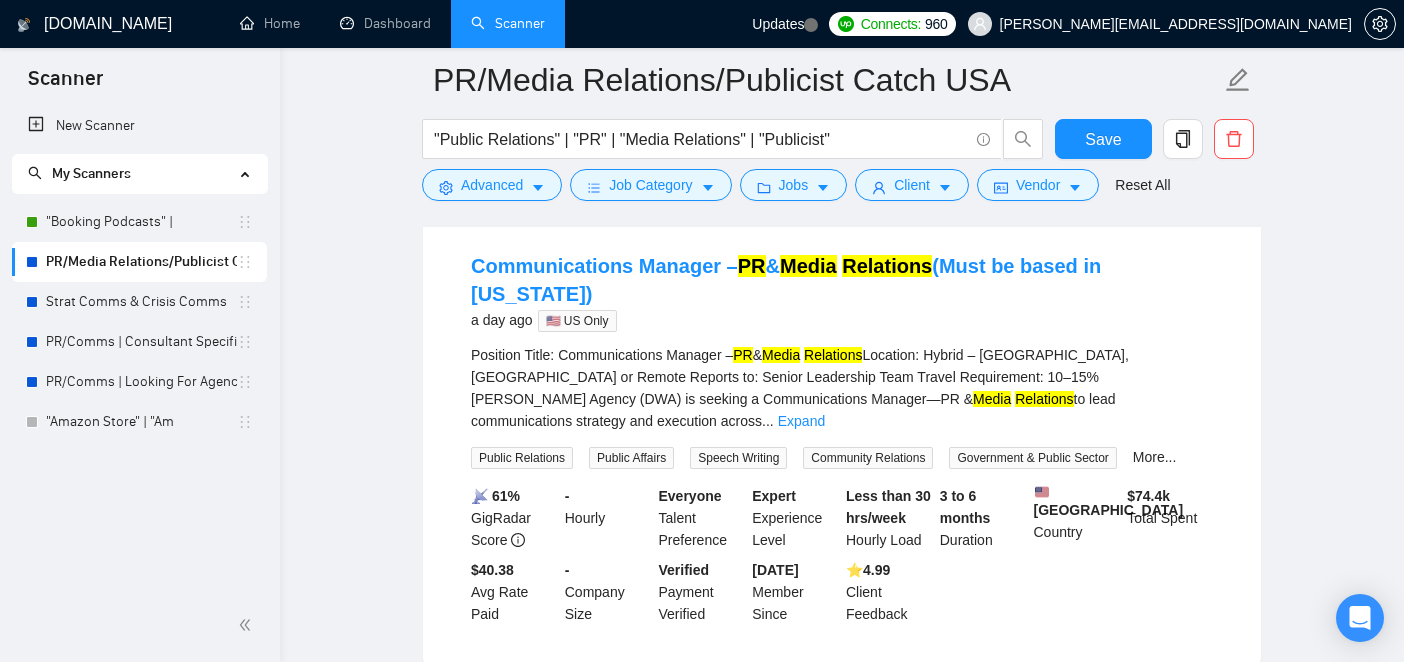 scroll, scrollTop: 222, scrollLeft: 0, axis: vertical 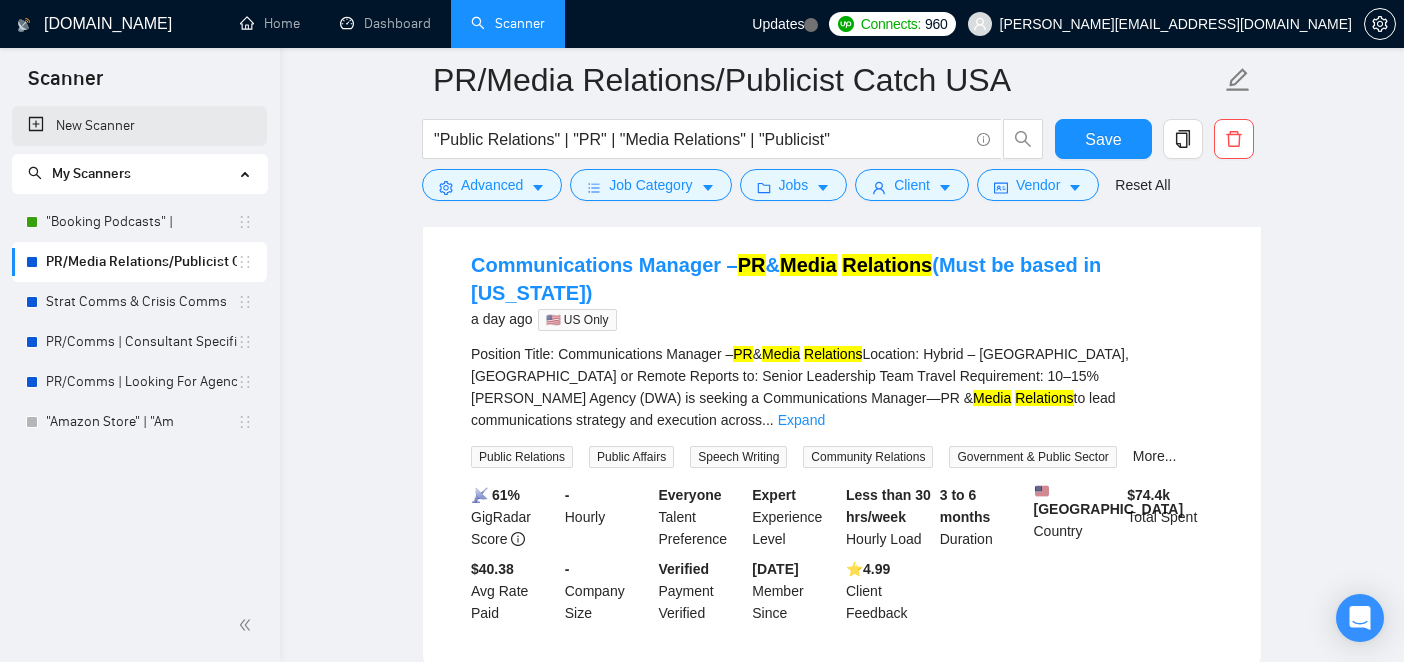 click on "New Scanner" at bounding box center (139, 126) 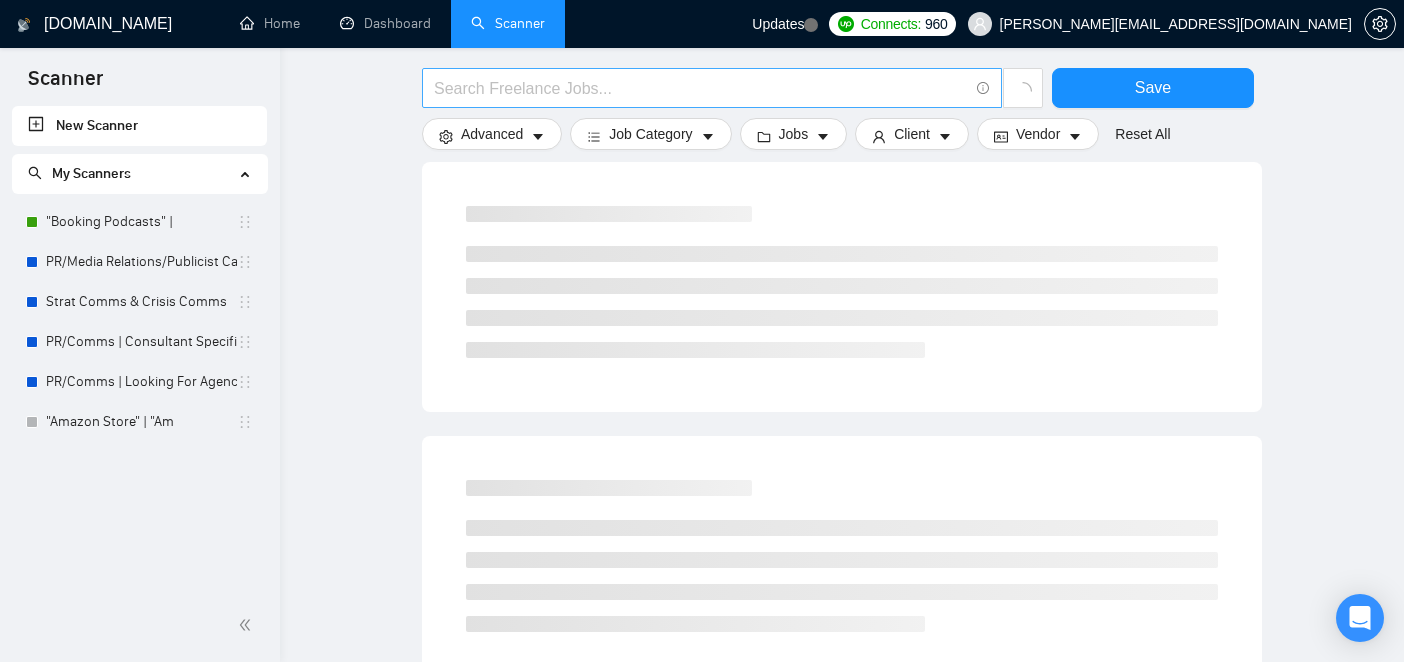 click at bounding box center (701, 88) 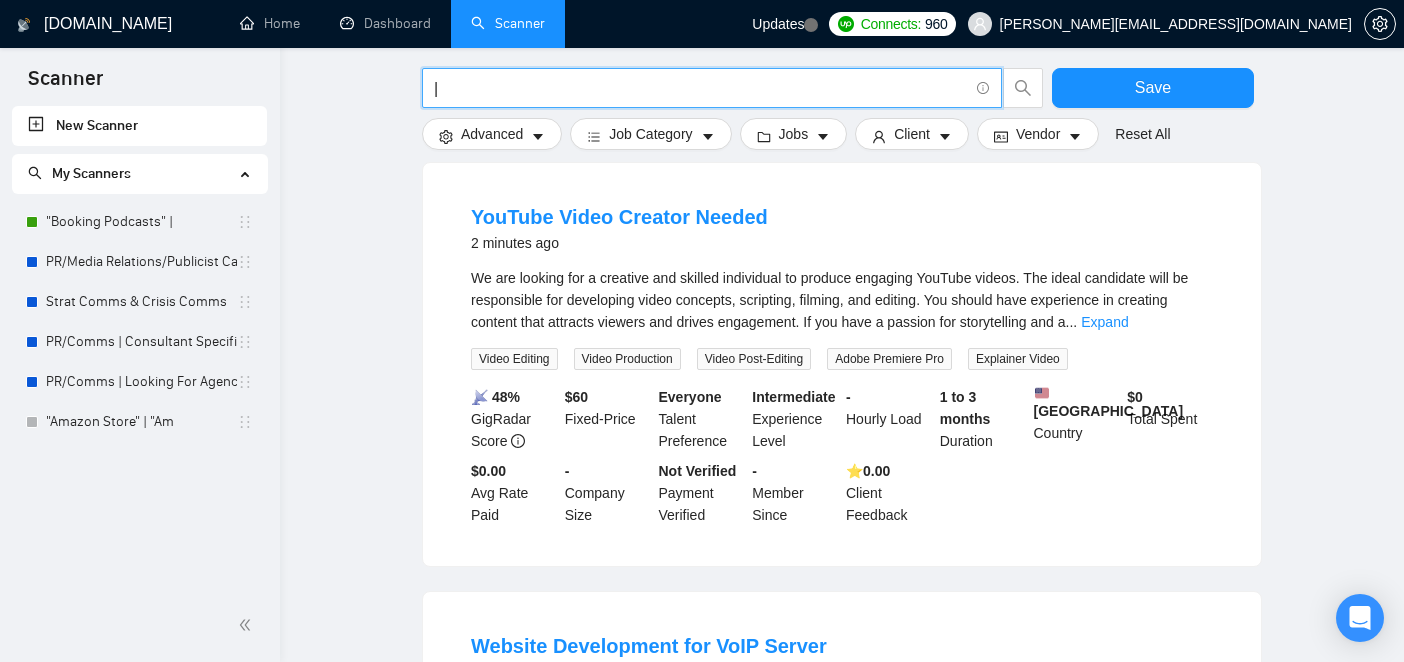 type on "|" 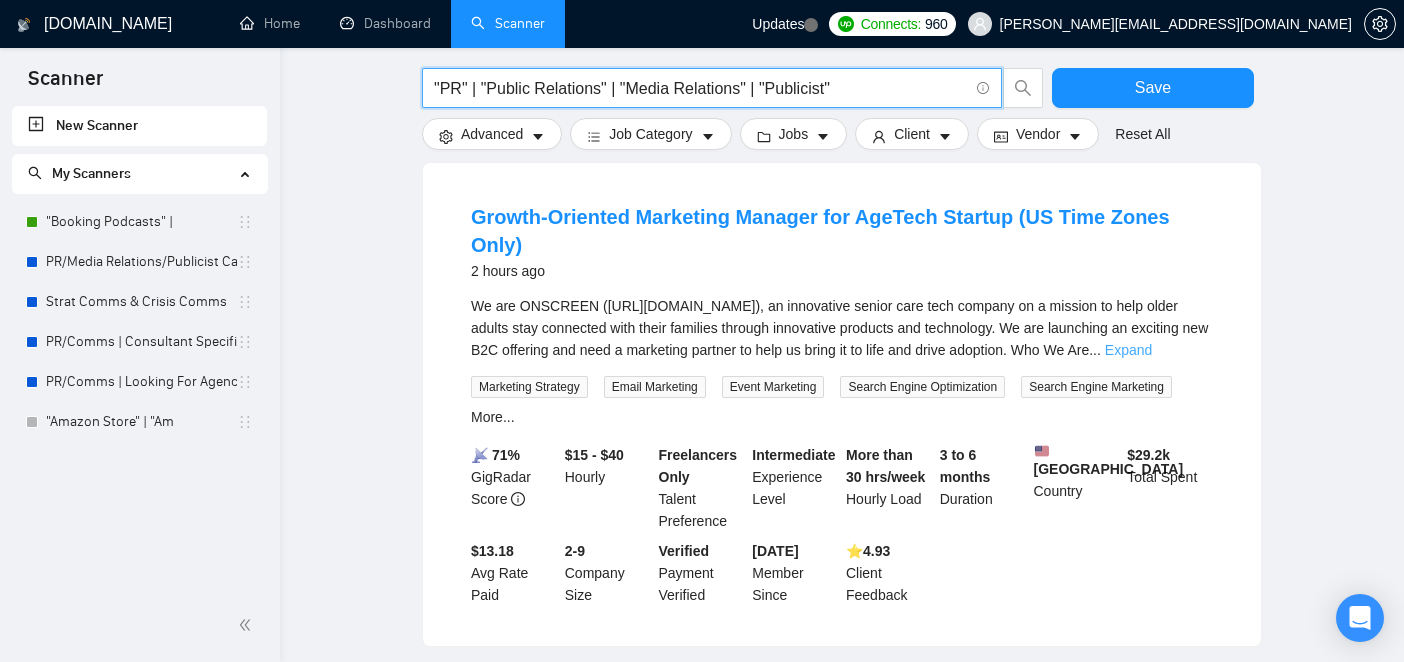type on ""PR" | "Public Relations" | "Media Relations" | "Publicist"" 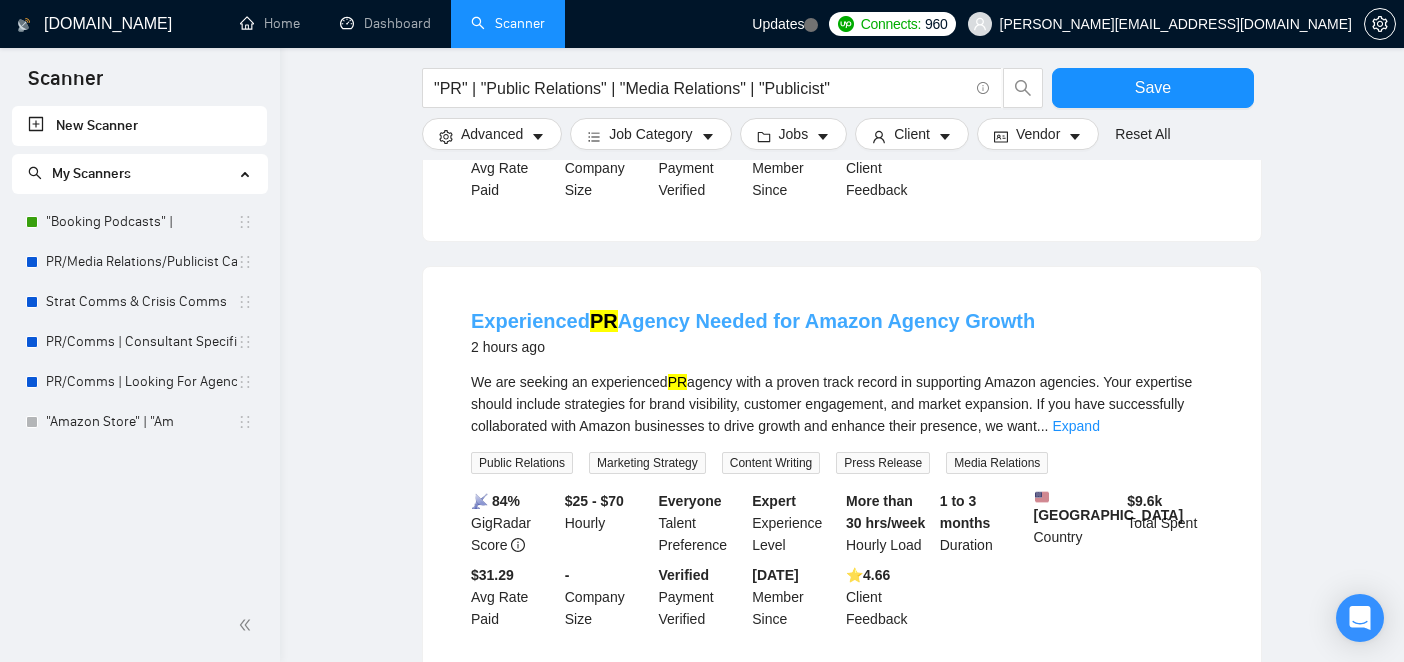 scroll, scrollTop: 1065, scrollLeft: 0, axis: vertical 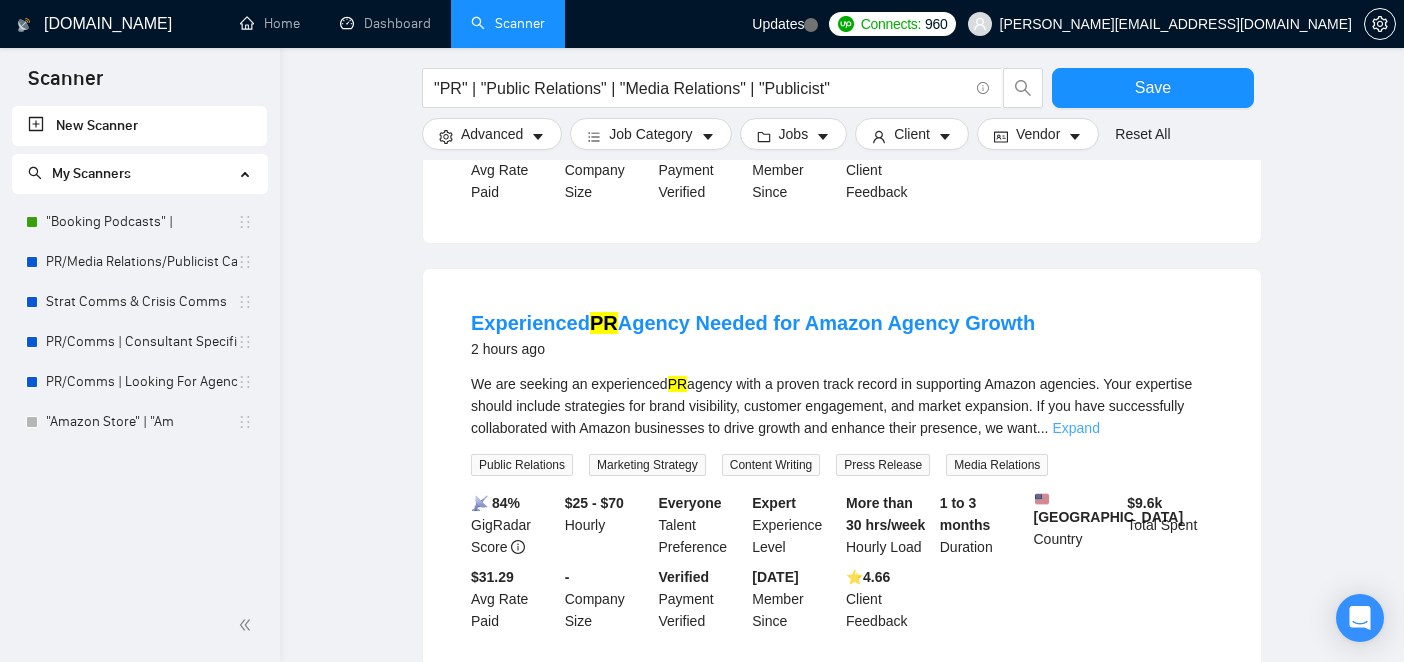 click on "Expand" at bounding box center [1075, 428] 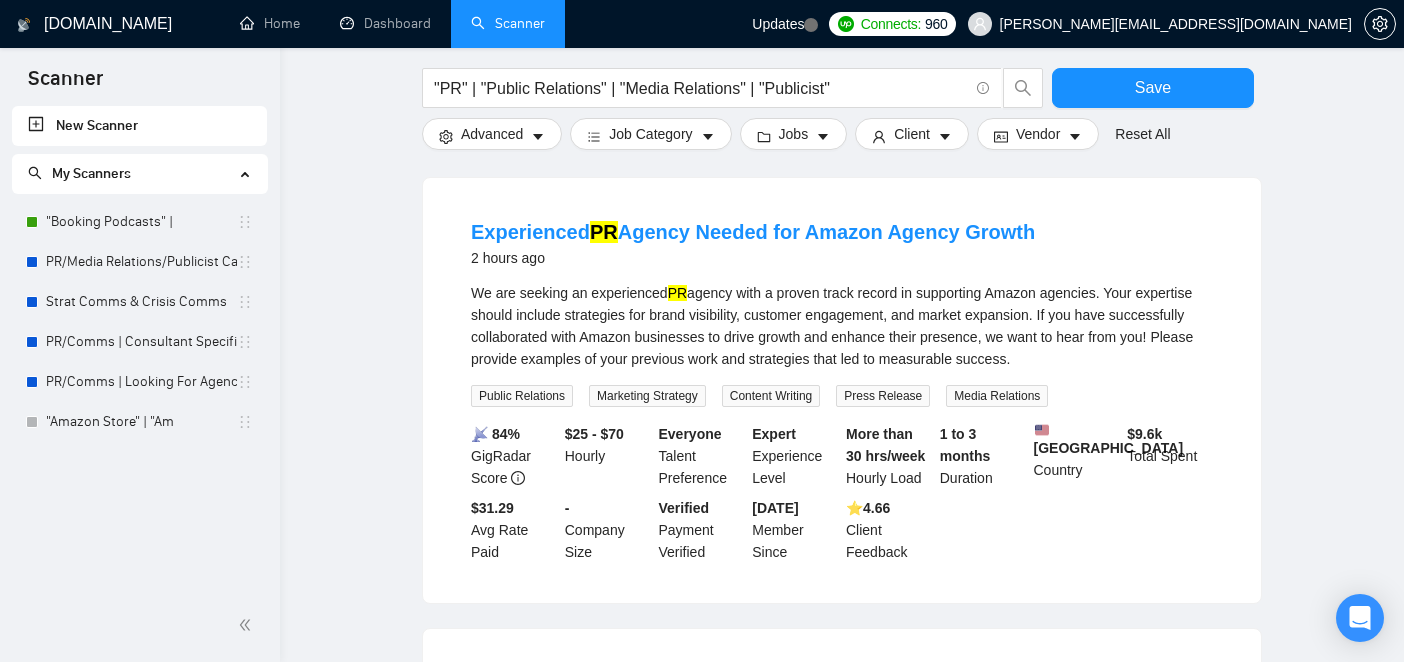 scroll, scrollTop: 1029, scrollLeft: 0, axis: vertical 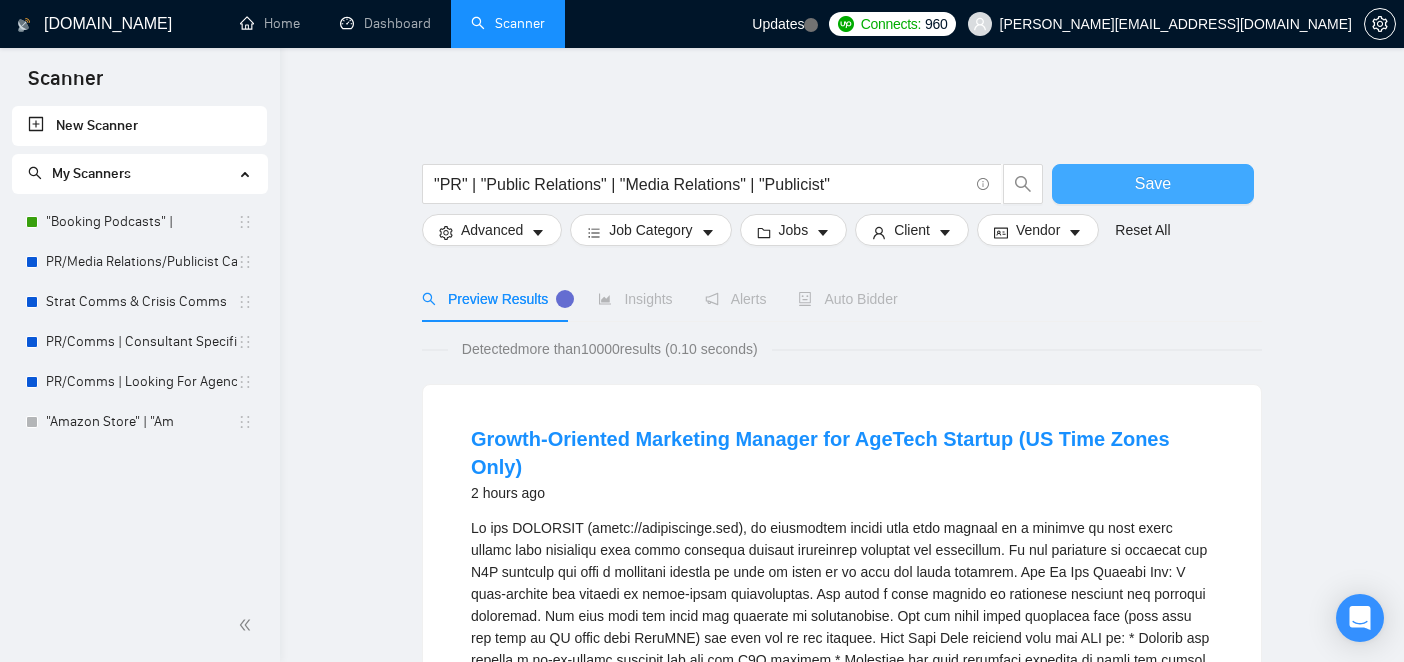 click on "Save" at bounding box center [1153, 184] 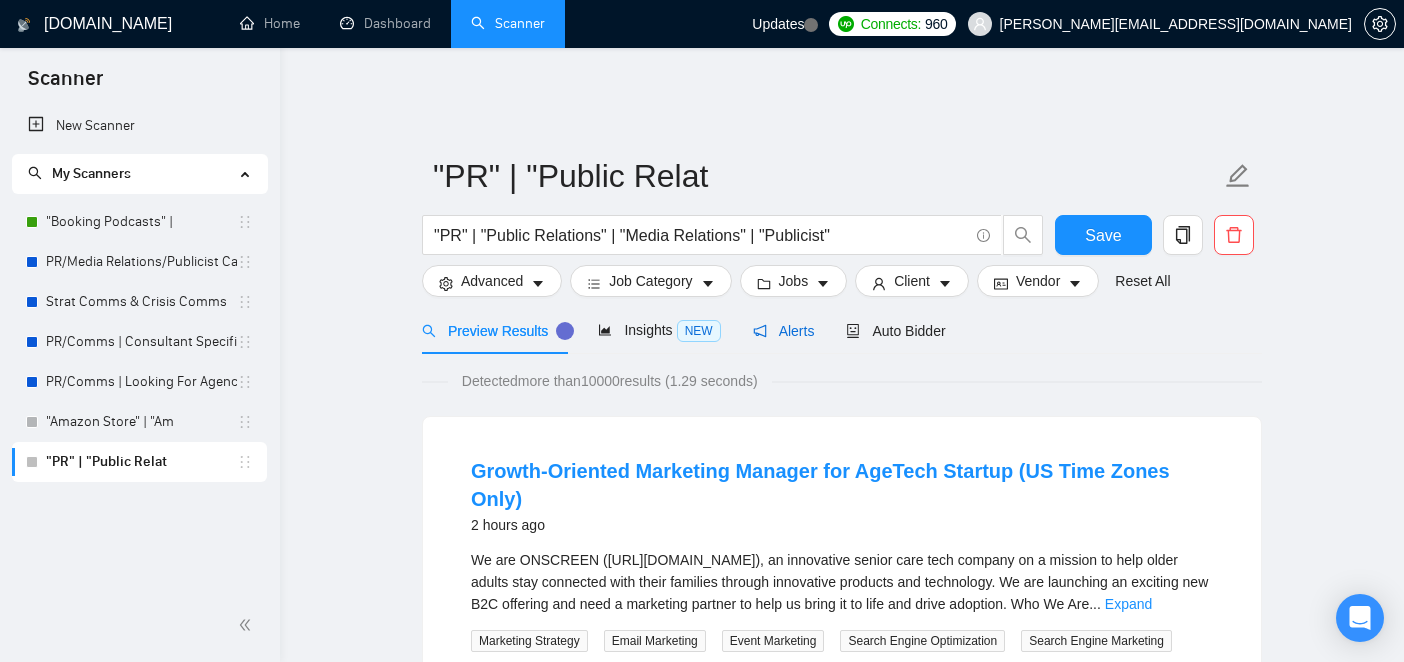 click on "Alerts" at bounding box center (784, 331) 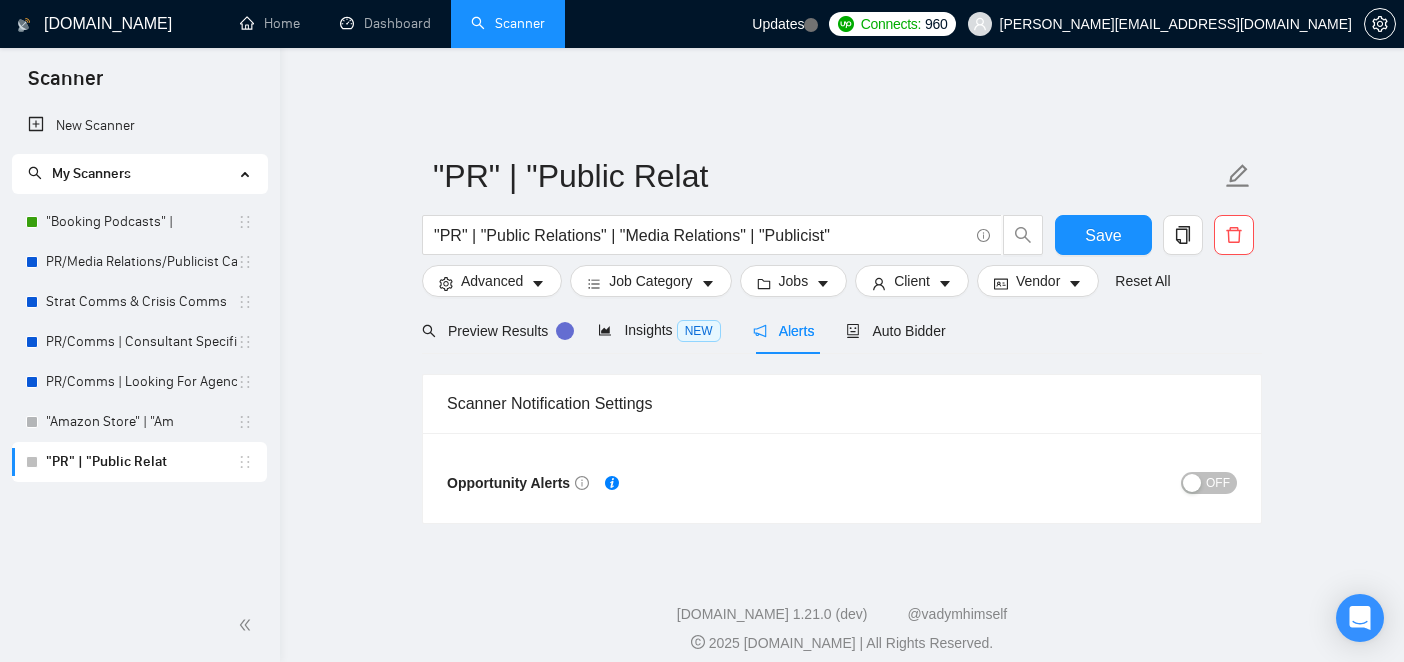 scroll, scrollTop: 1, scrollLeft: 0, axis: vertical 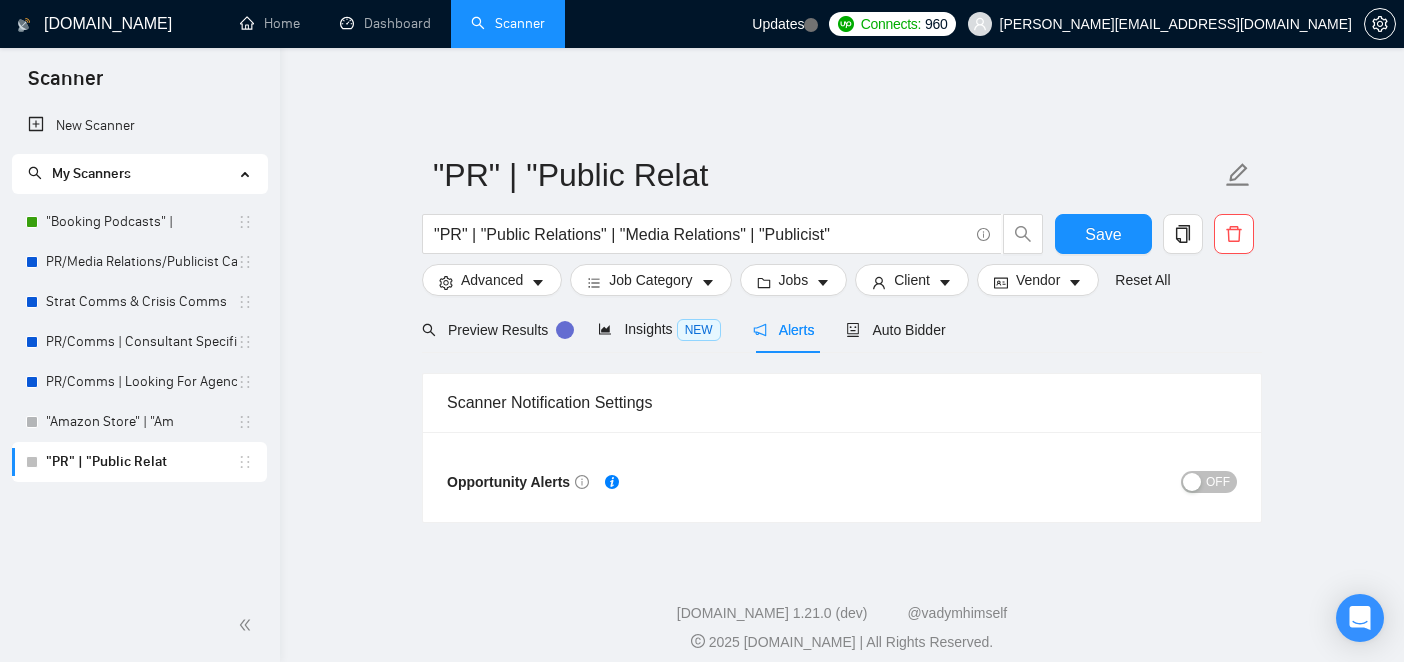 click on "OFF" at bounding box center (1209, 482) 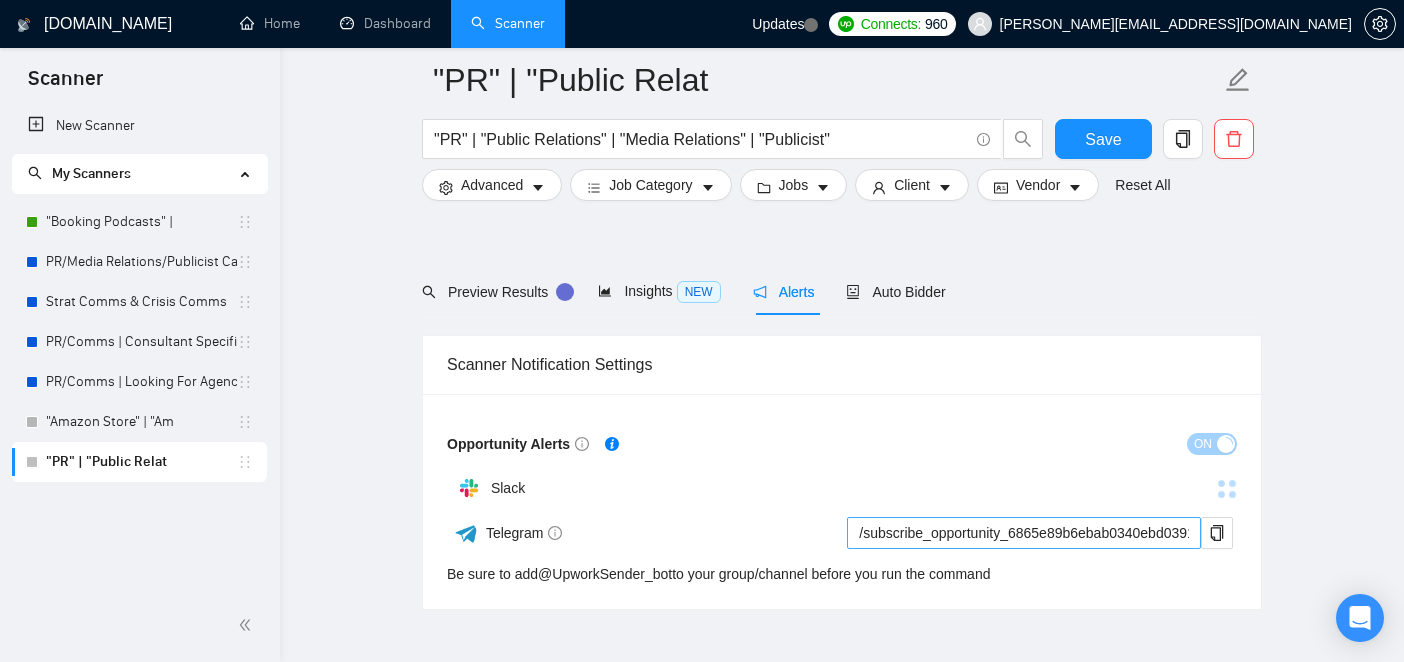 scroll, scrollTop: 142, scrollLeft: 0, axis: vertical 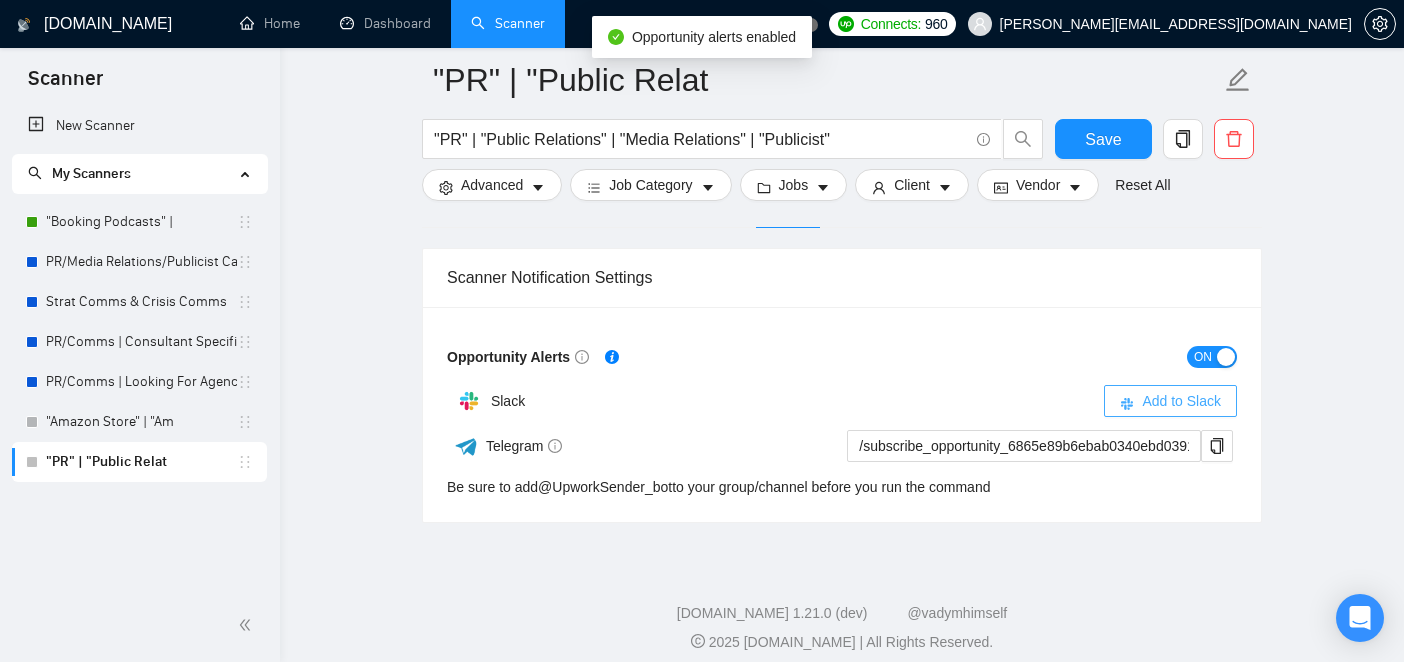 click on "Add to Slack" at bounding box center [1181, 401] 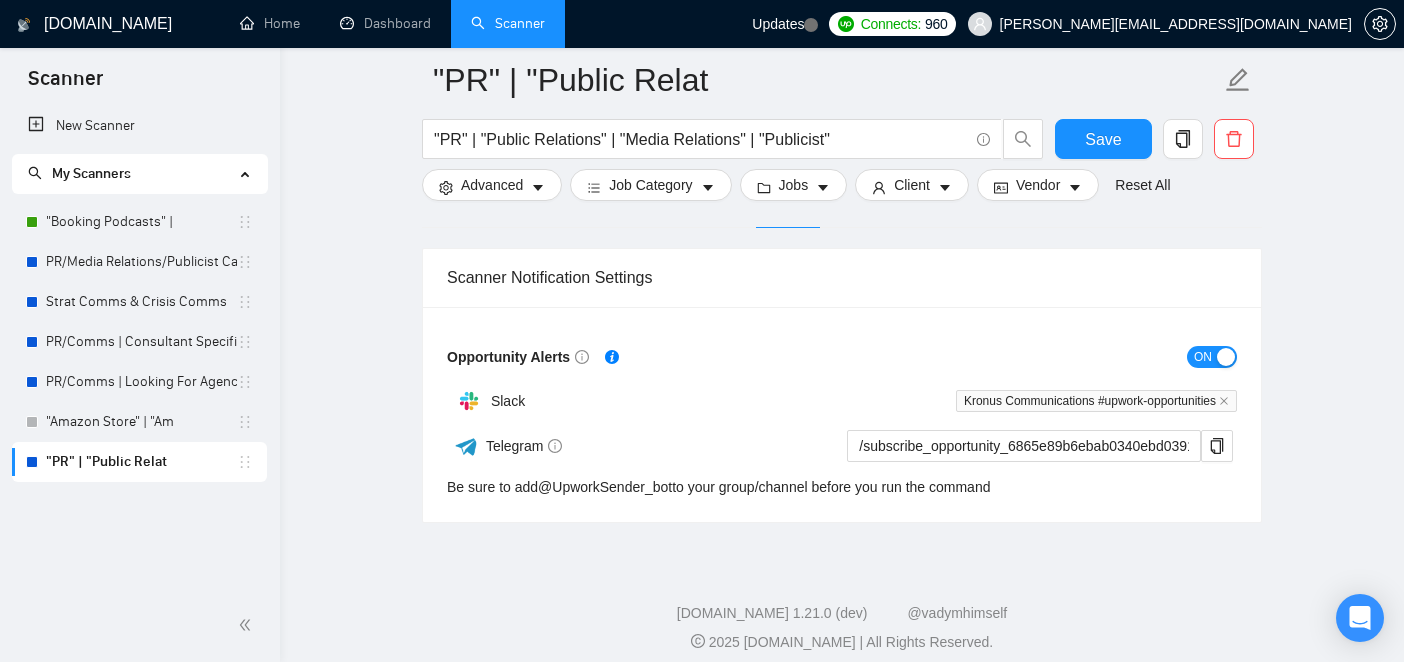 scroll, scrollTop: 0, scrollLeft: 0, axis: both 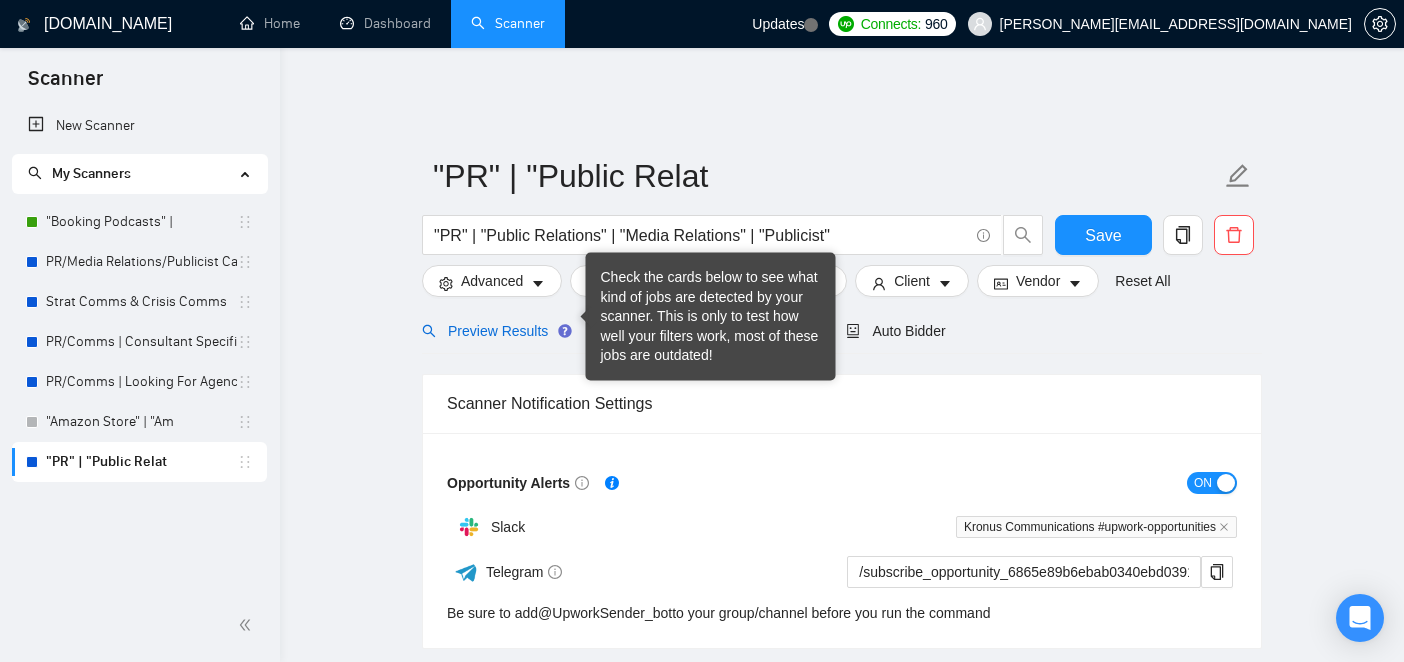 click on "Preview Results" at bounding box center [494, 331] 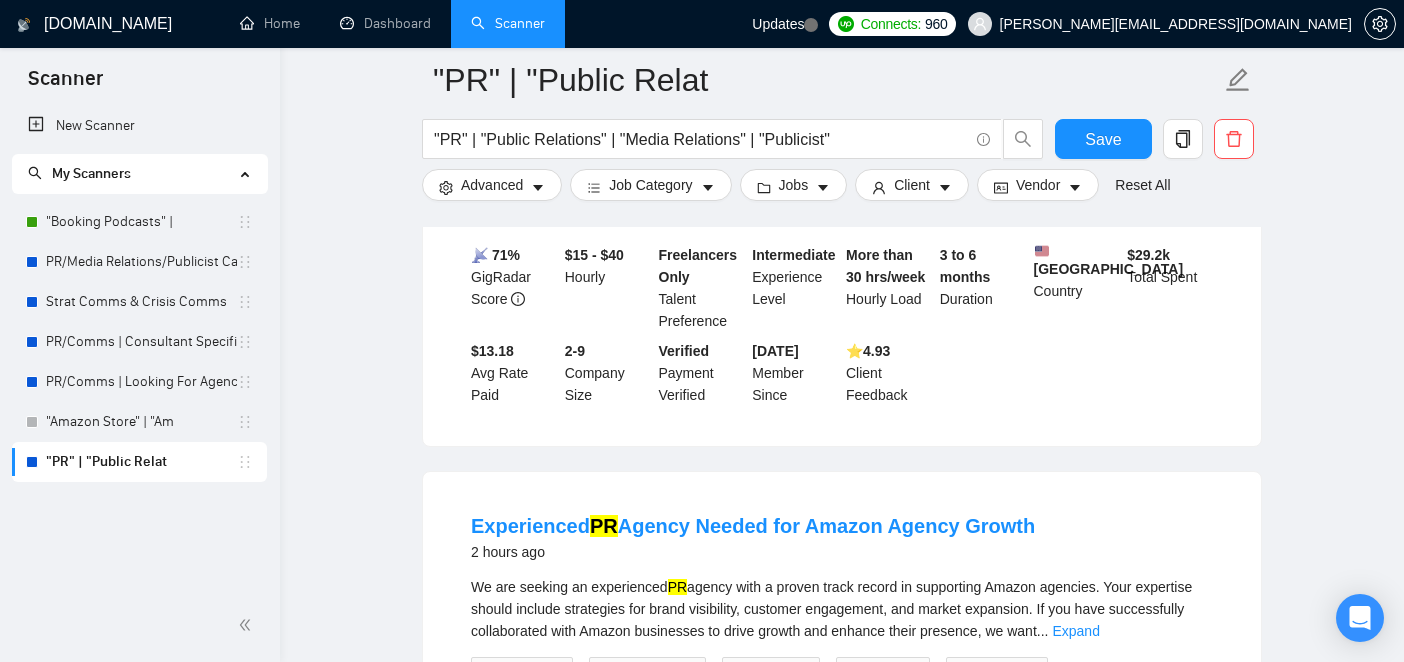scroll, scrollTop: 472, scrollLeft: 0, axis: vertical 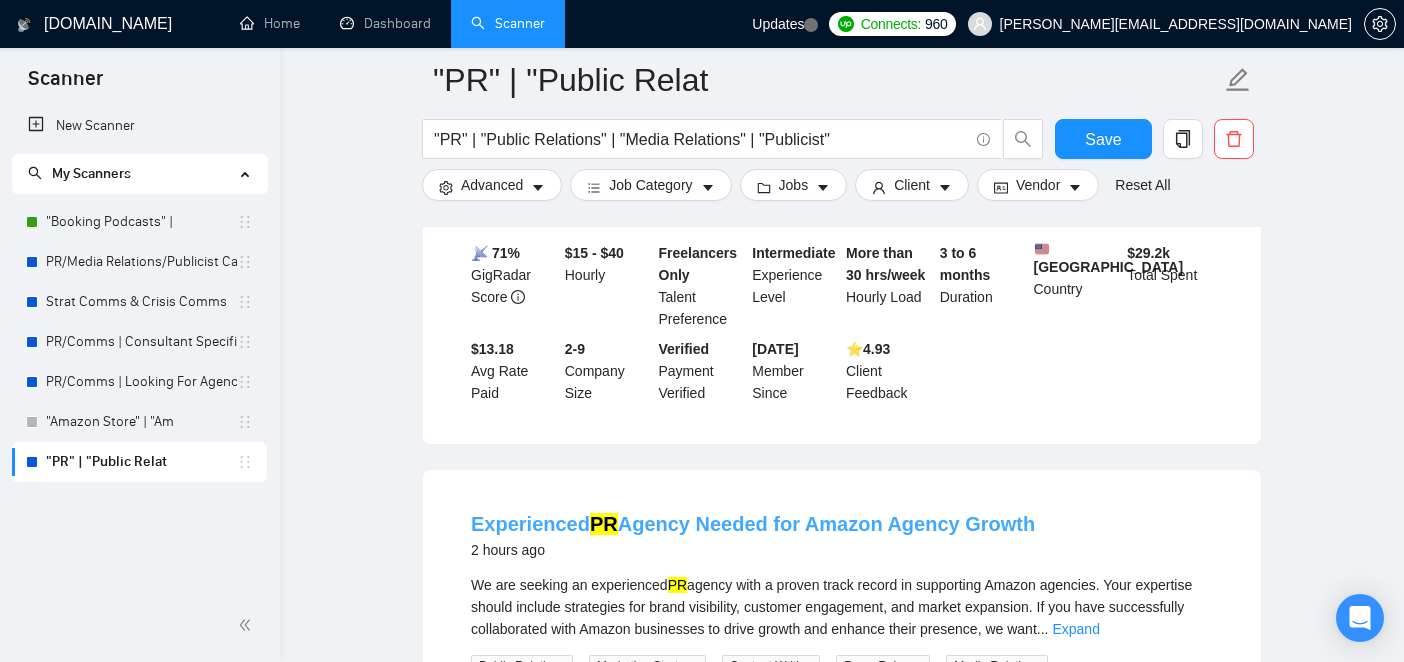 click on "Experienced  PR  Agency Needed for Amazon Agency Growth" at bounding box center (753, 524) 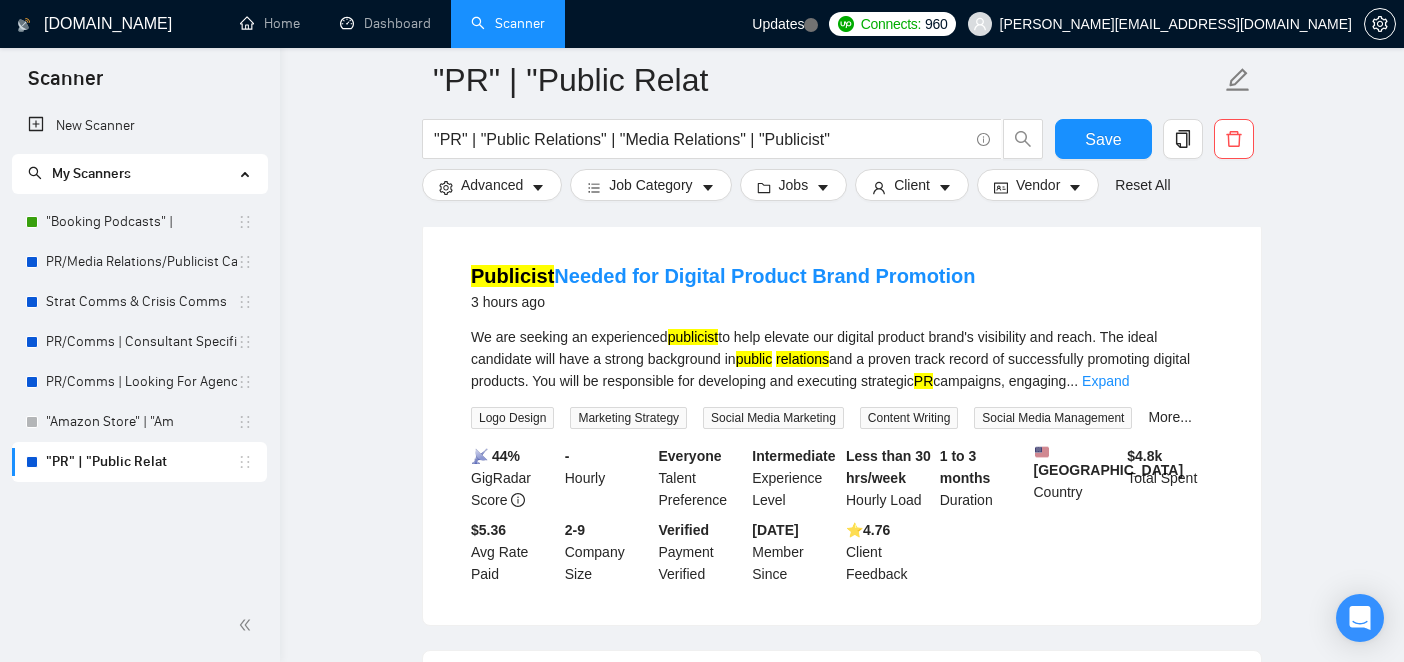 scroll, scrollTop: 1537, scrollLeft: 0, axis: vertical 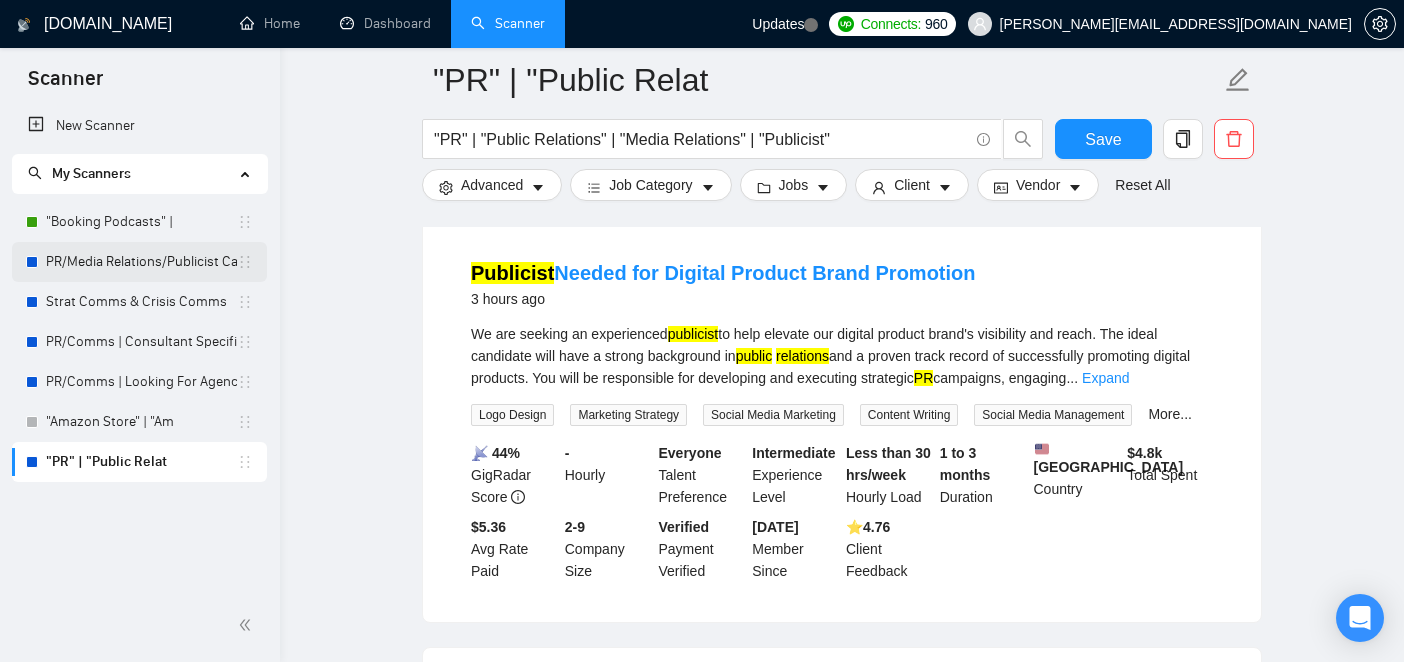 click on "PR/Media Relations/Publicist Catch USA" at bounding box center (141, 262) 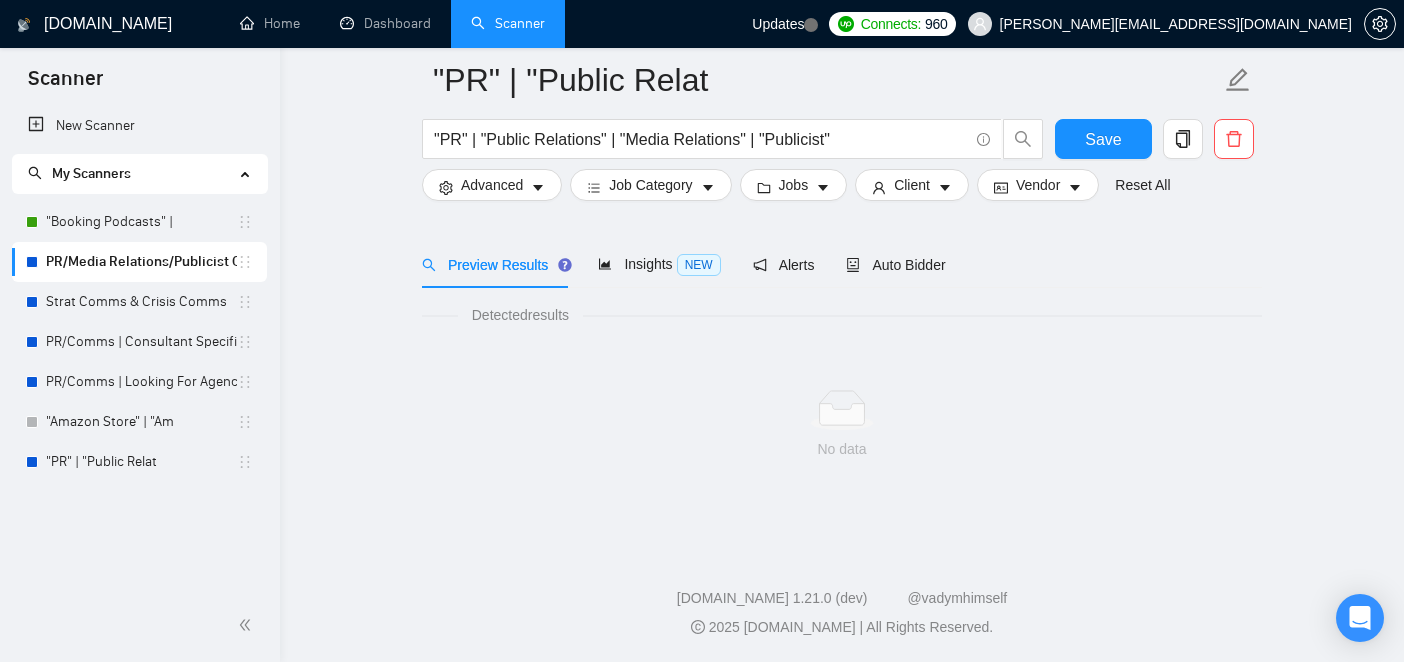 scroll, scrollTop: 68, scrollLeft: 0, axis: vertical 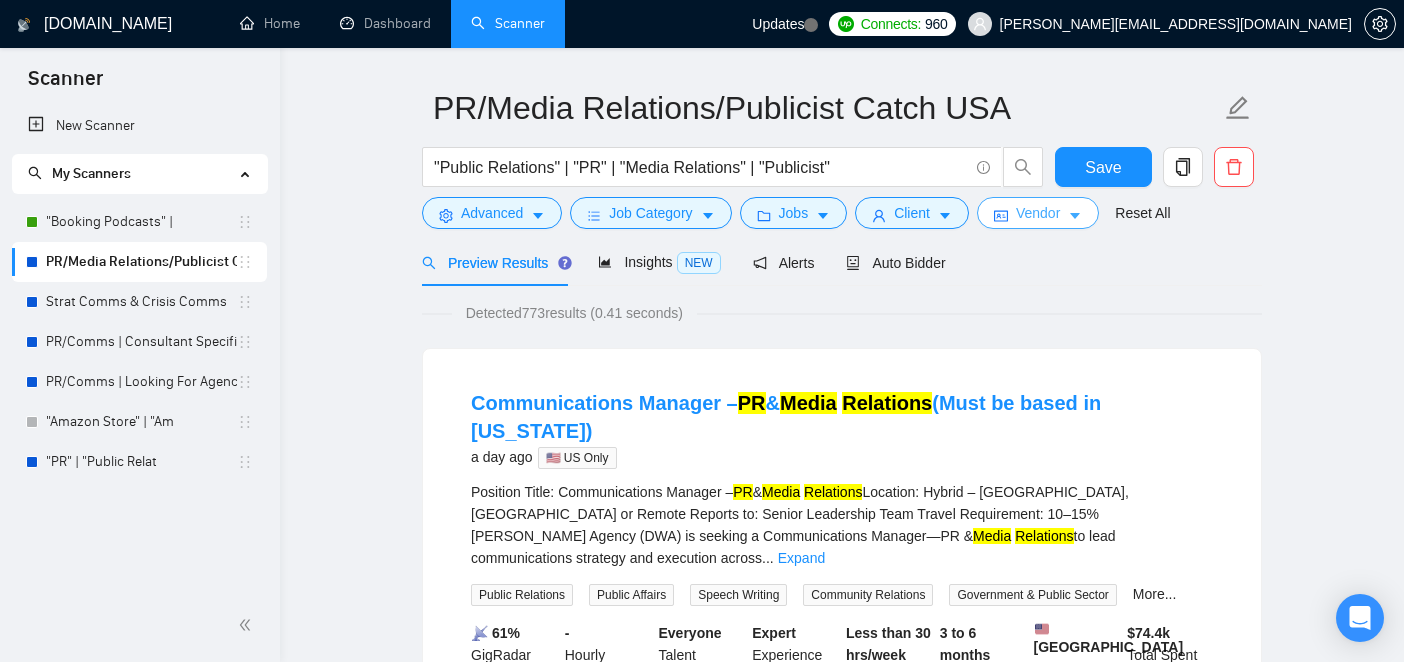click on "Vendor" at bounding box center [1038, 213] 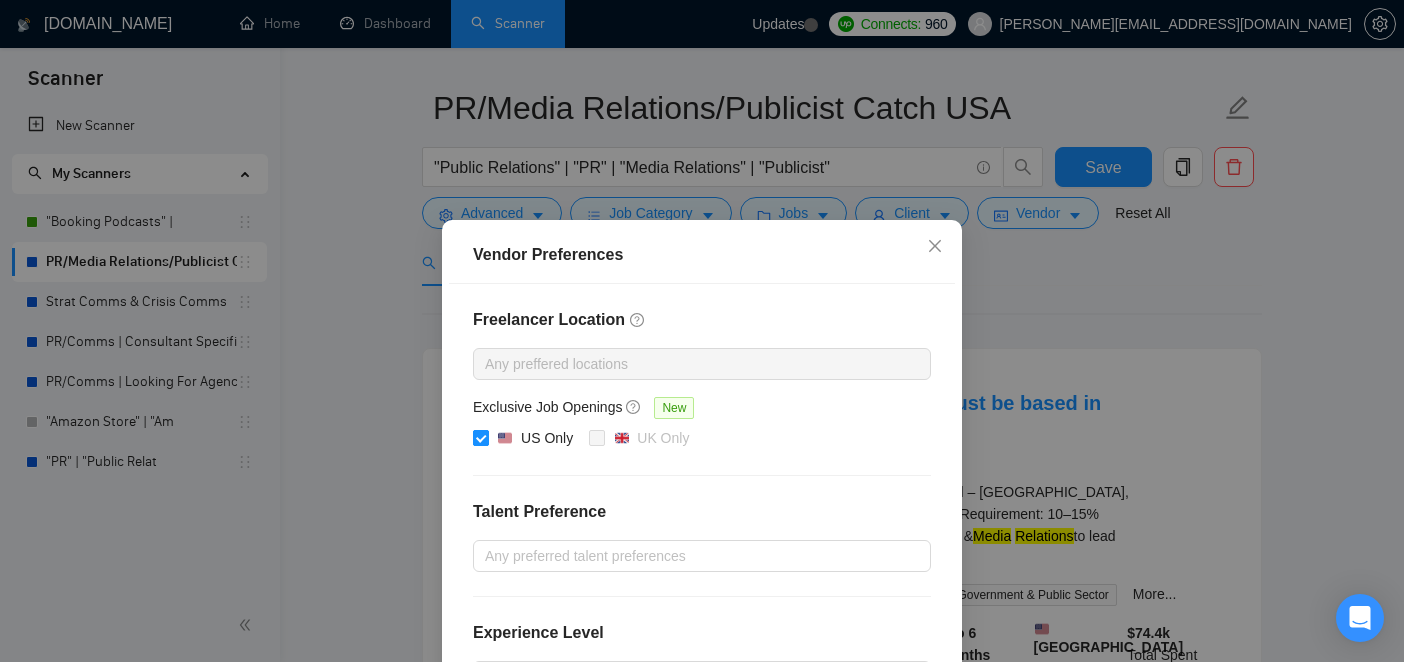 click on "US Only" at bounding box center [480, 437] 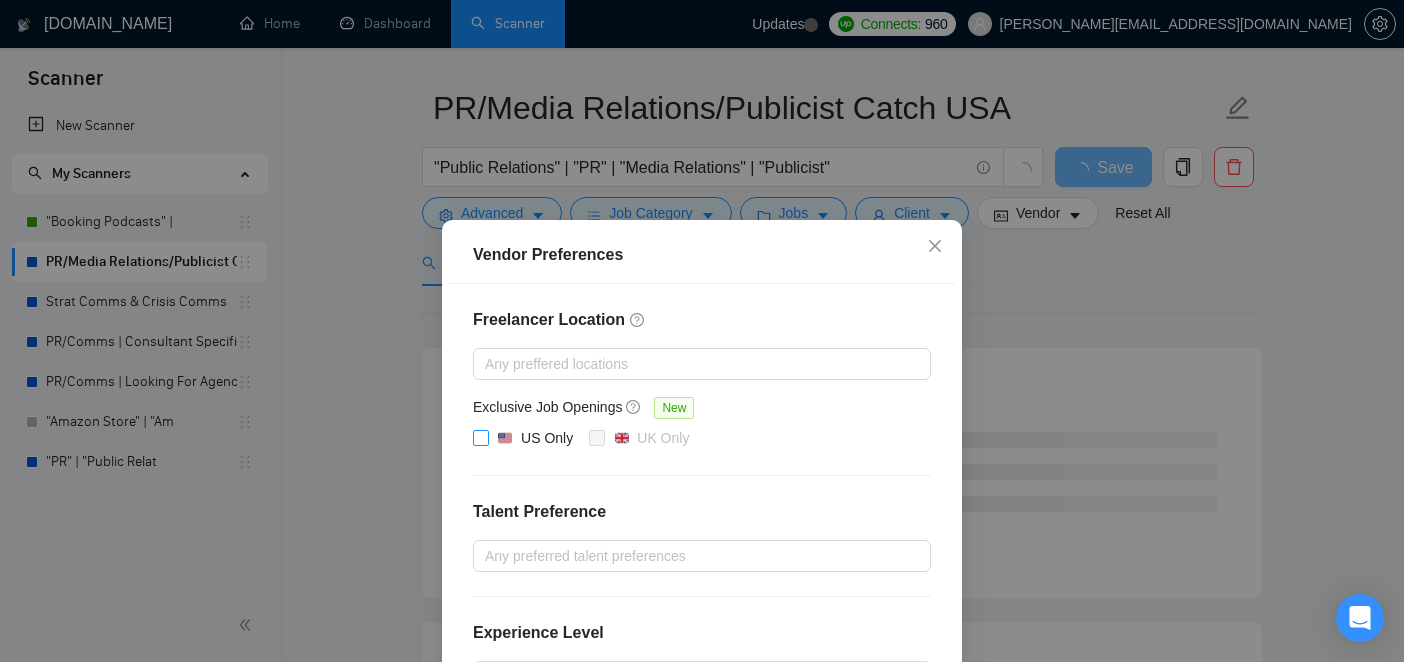 scroll, scrollTop: 263, scrollLeft: 0, axis: vertical 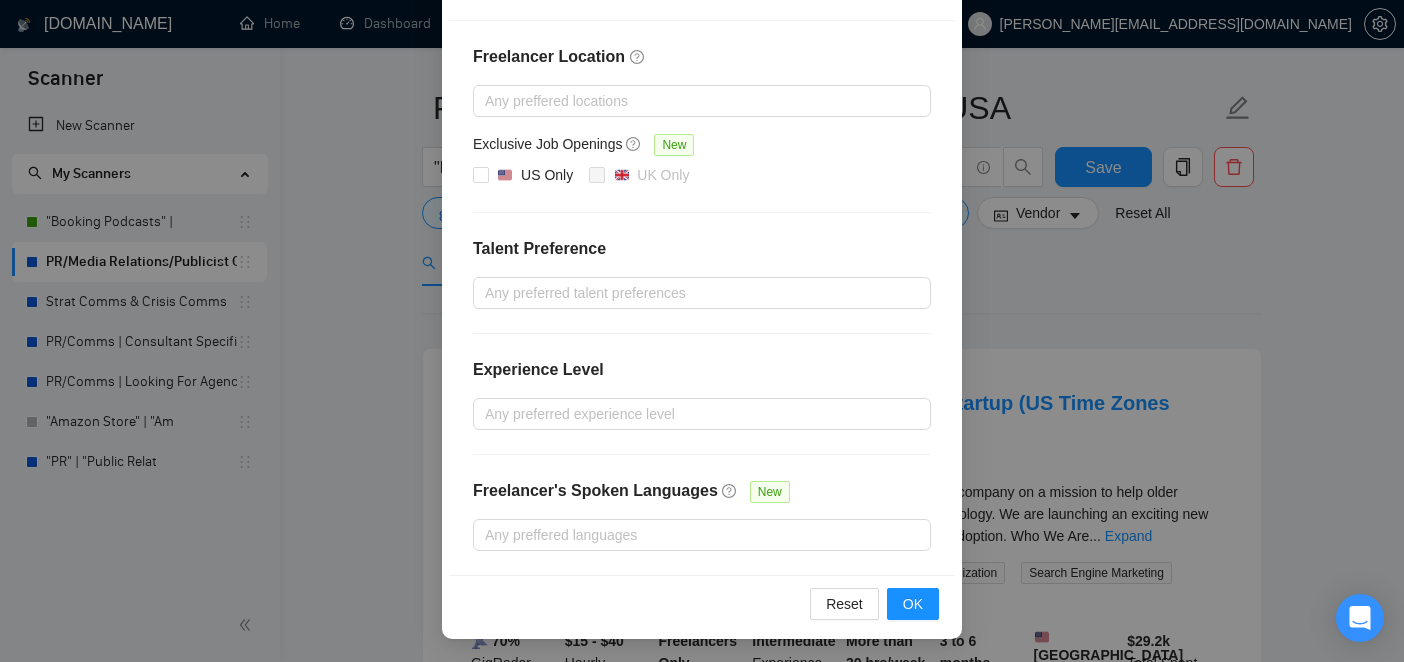 click on "Reset OK" at bounding box center [702, 603] 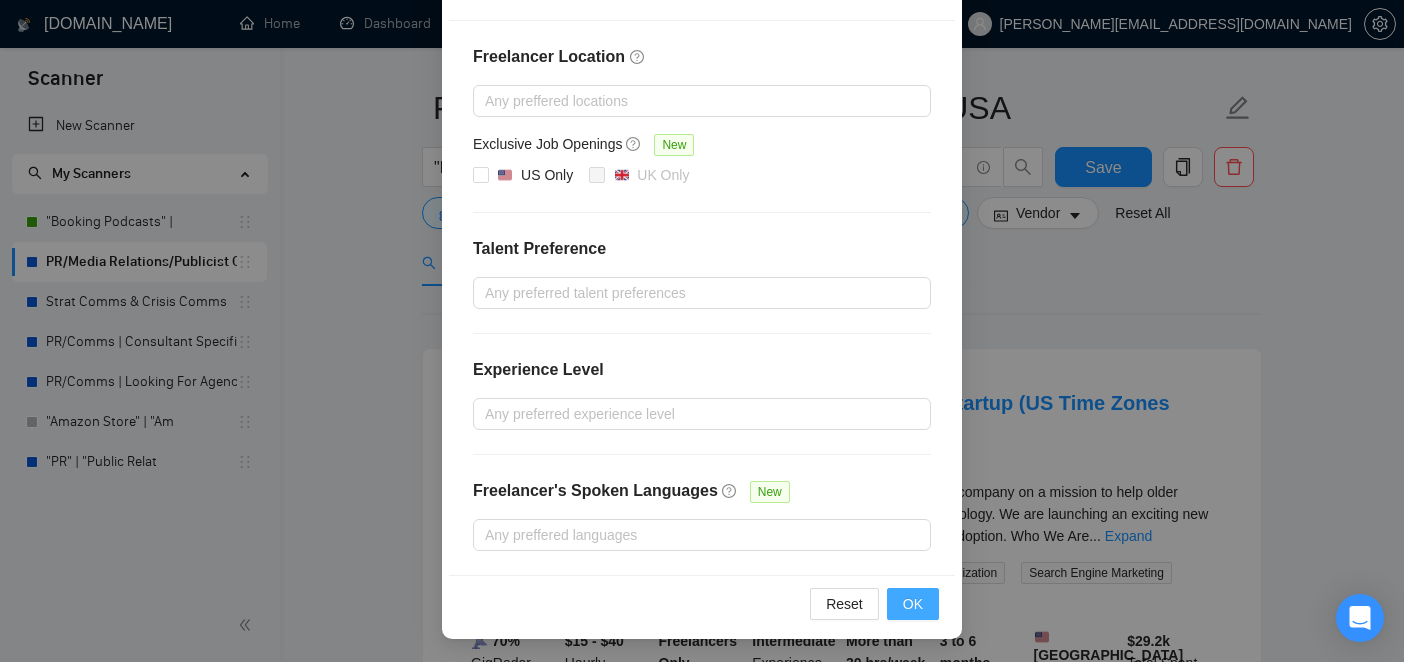 click on "OK" at bounding box center [913, 604] 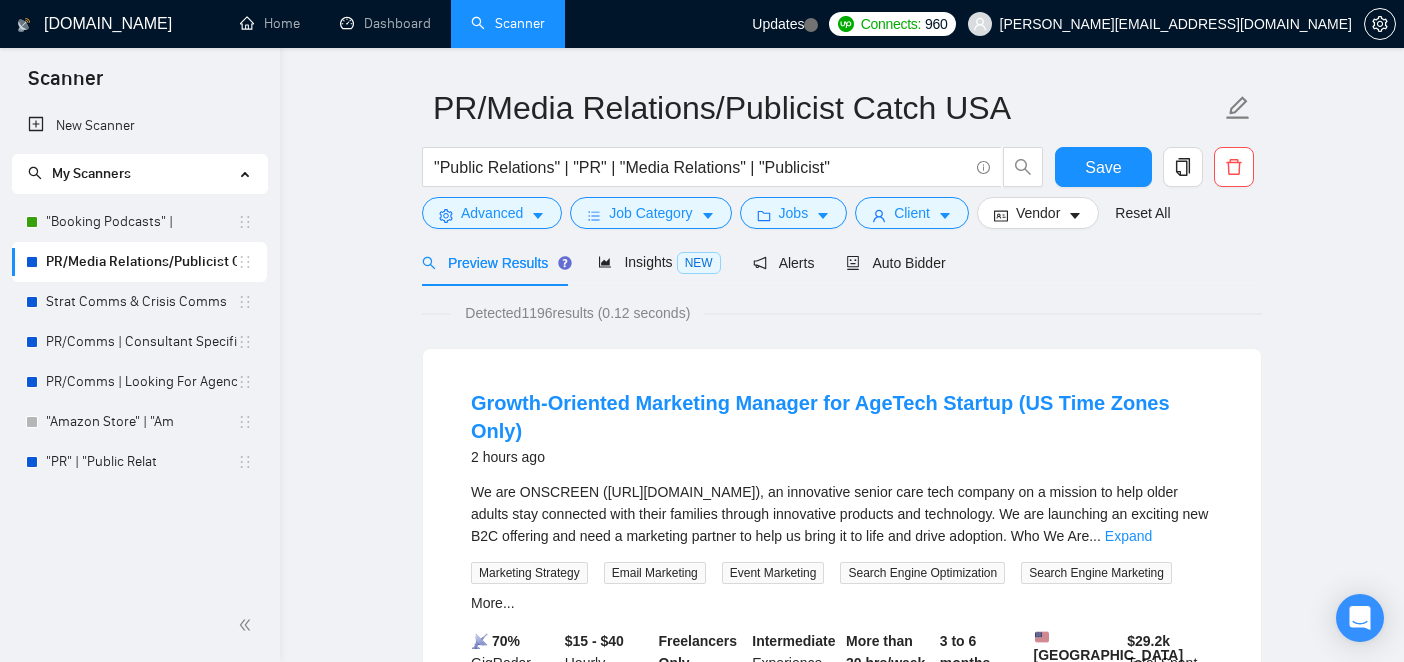 scroll, scrollTop: 163, scrollLeft: 0, axis: vertical 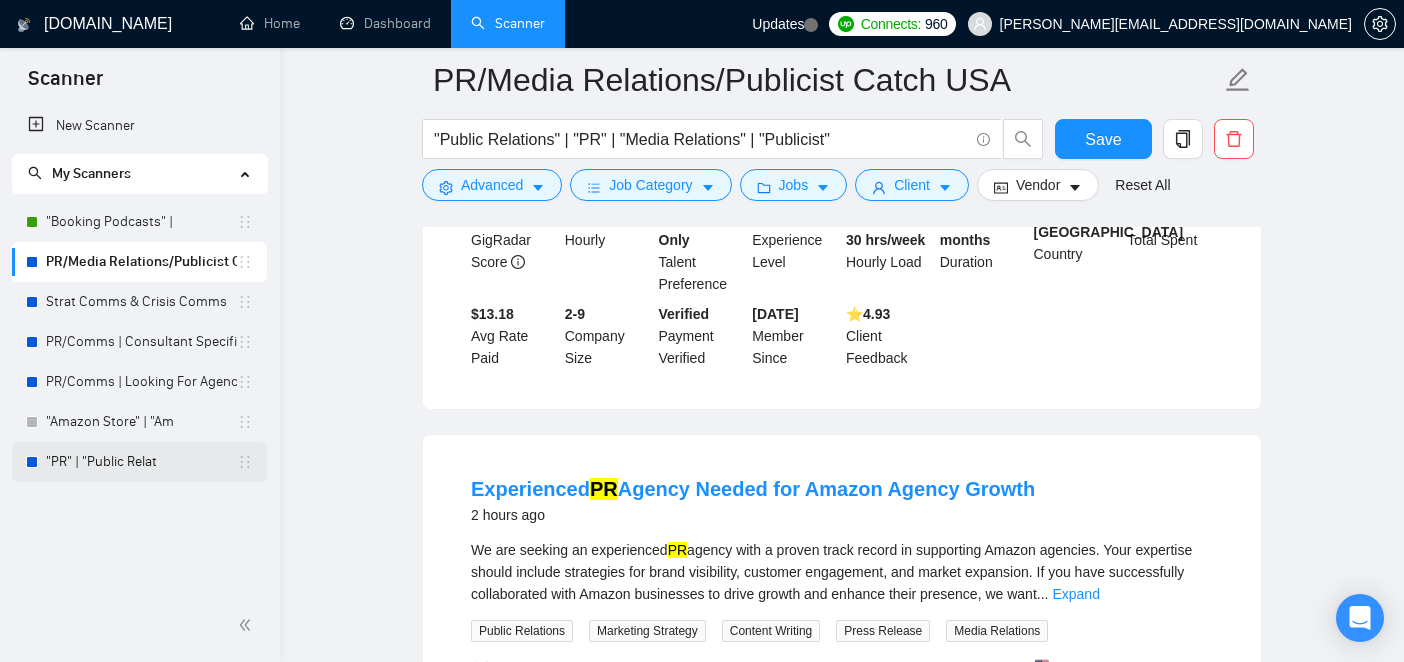 click on ""PR" | "Public Relat" at bounding box center (141, 462) 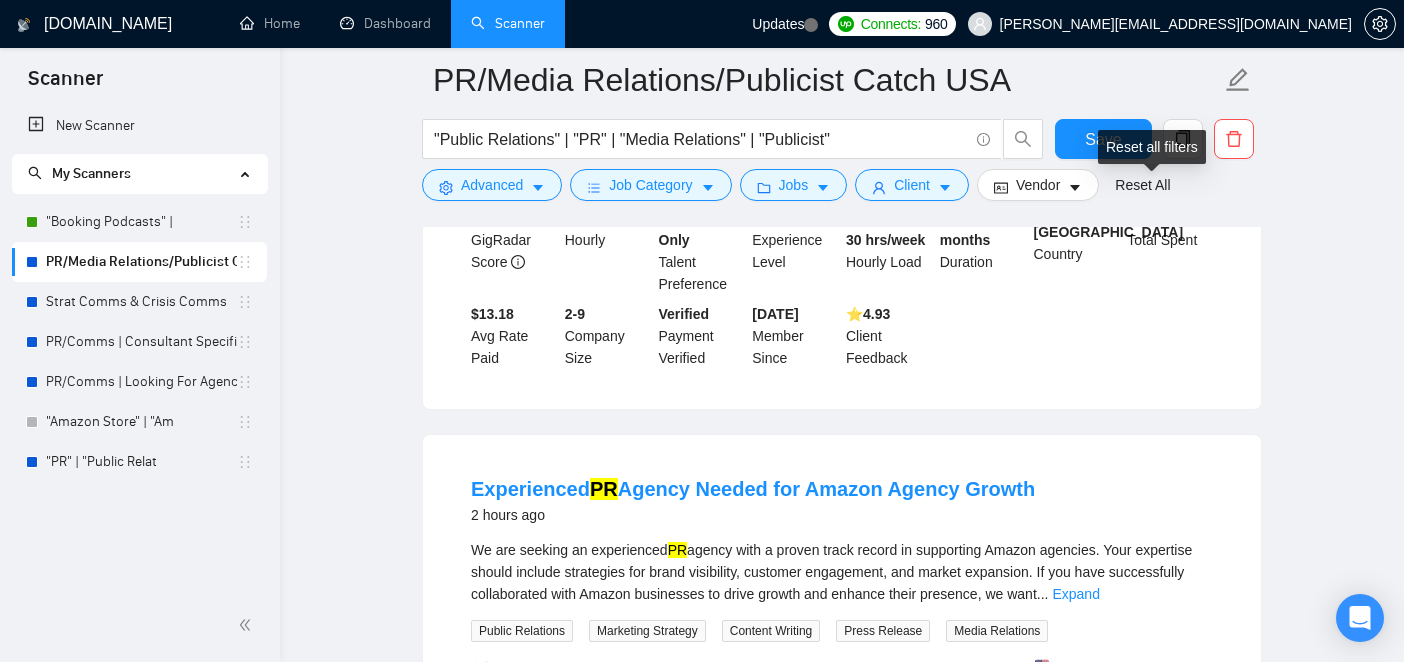 click on "Reset all filters" at bounding box center [1152, 147] 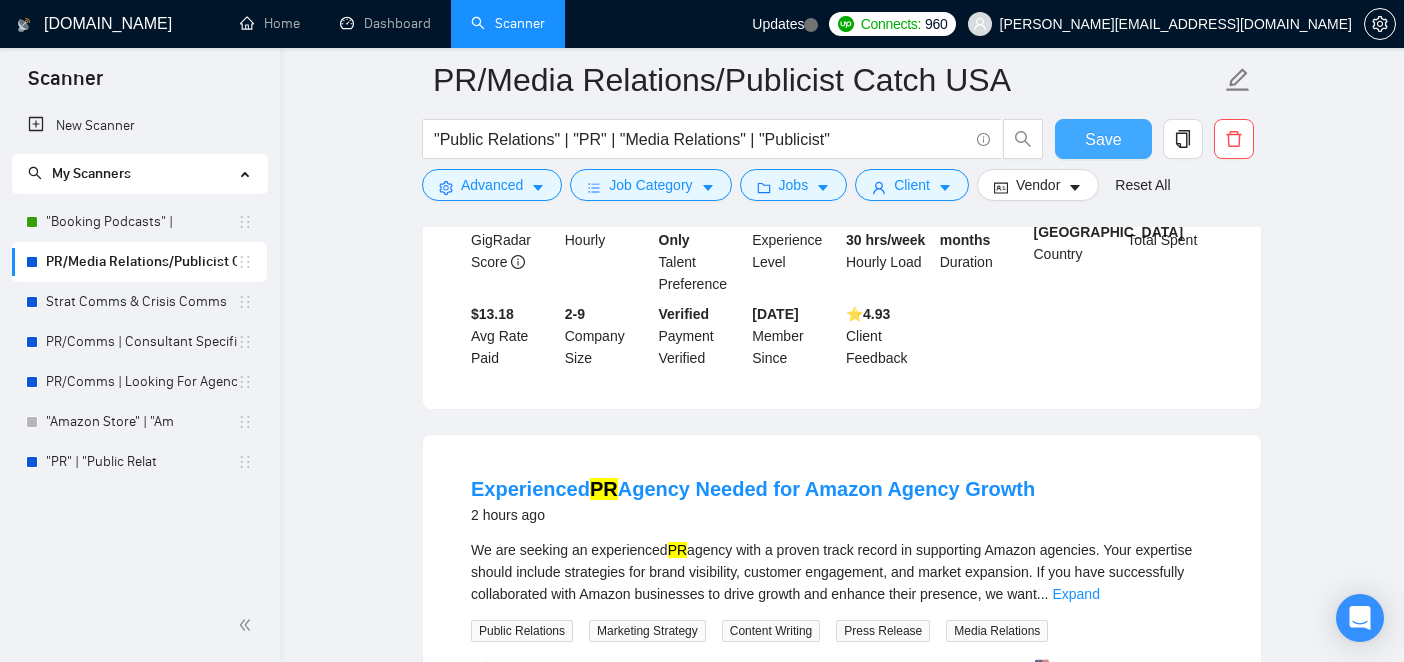 click on "Save" at bounding box center [1103, 139] 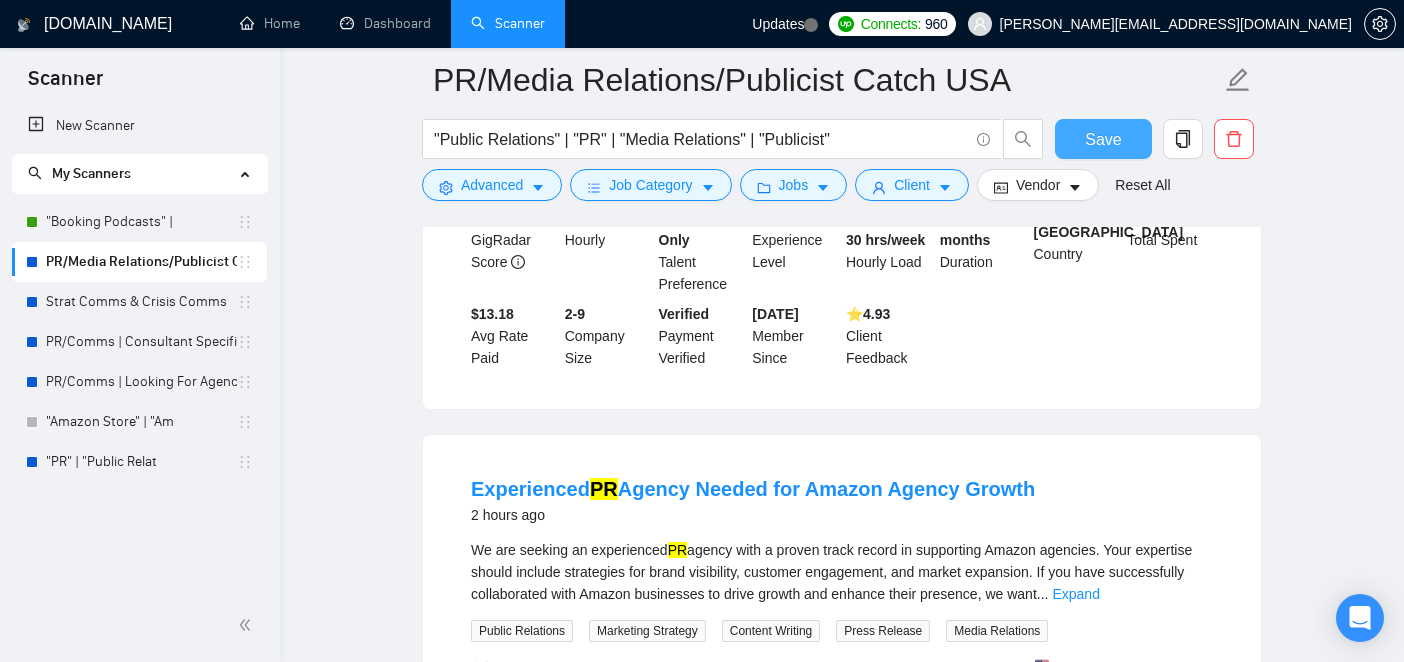 click on "Save" at bounding box center (1103, 139) 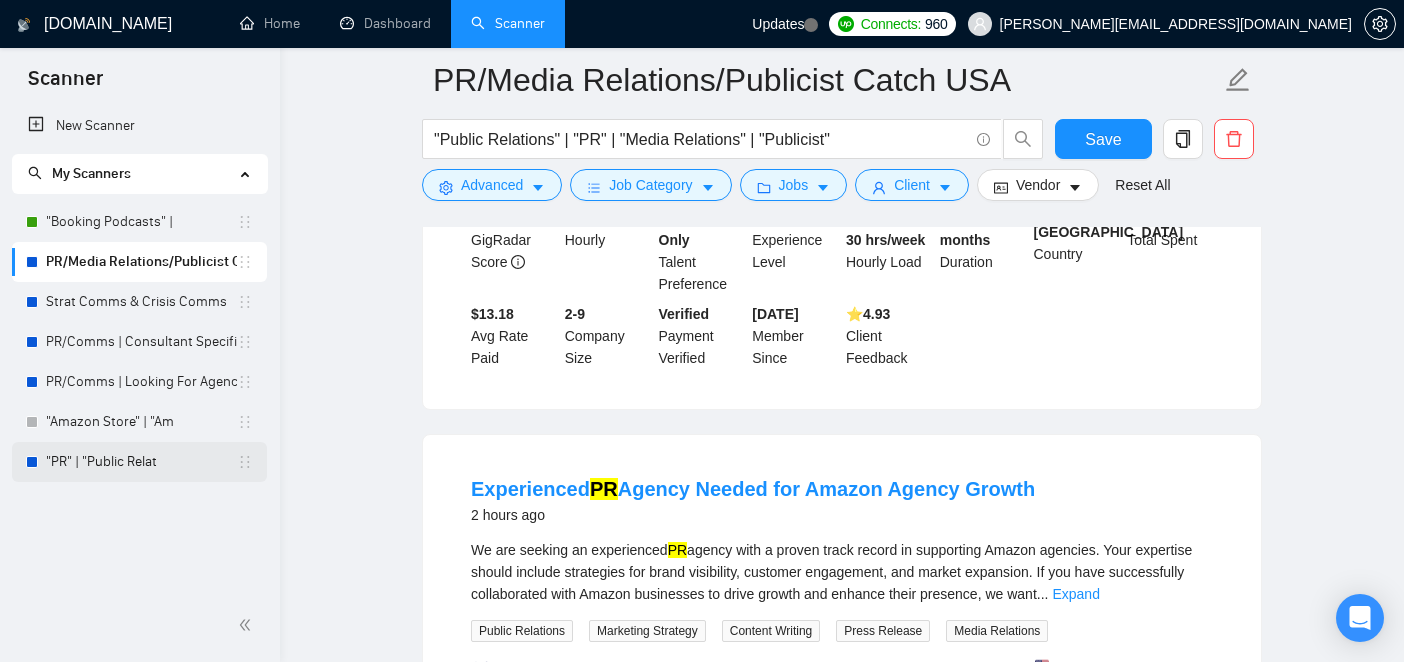 click on ""PR" | "Public Relat" at bounding box center [141, 462] 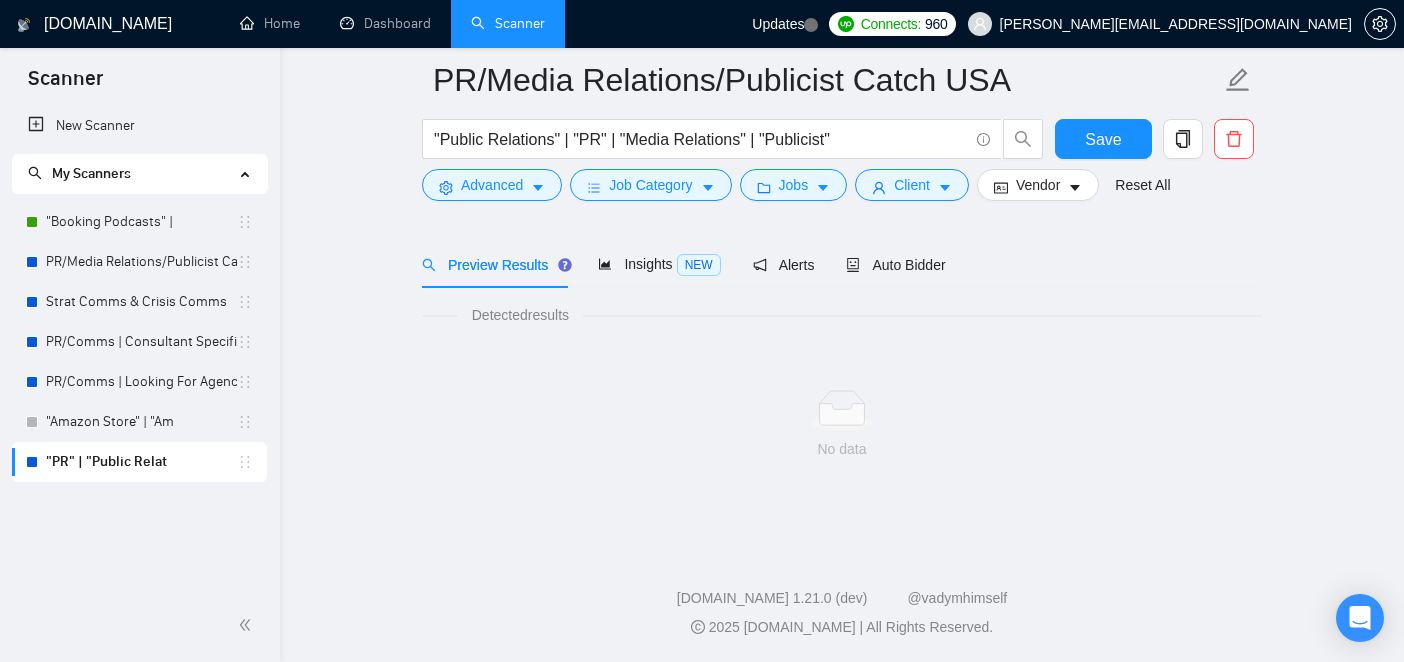 scroll, scrollTop: 68, scrollLeft: 0, axis: vertical 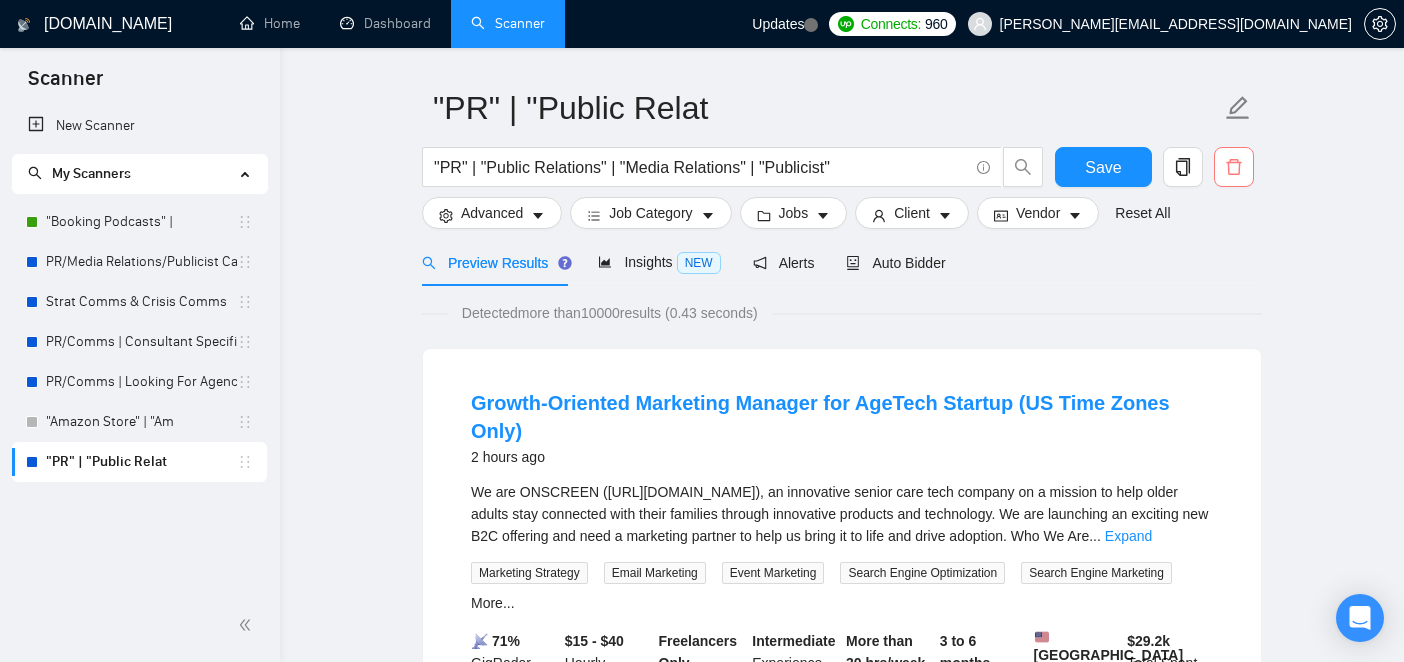 click 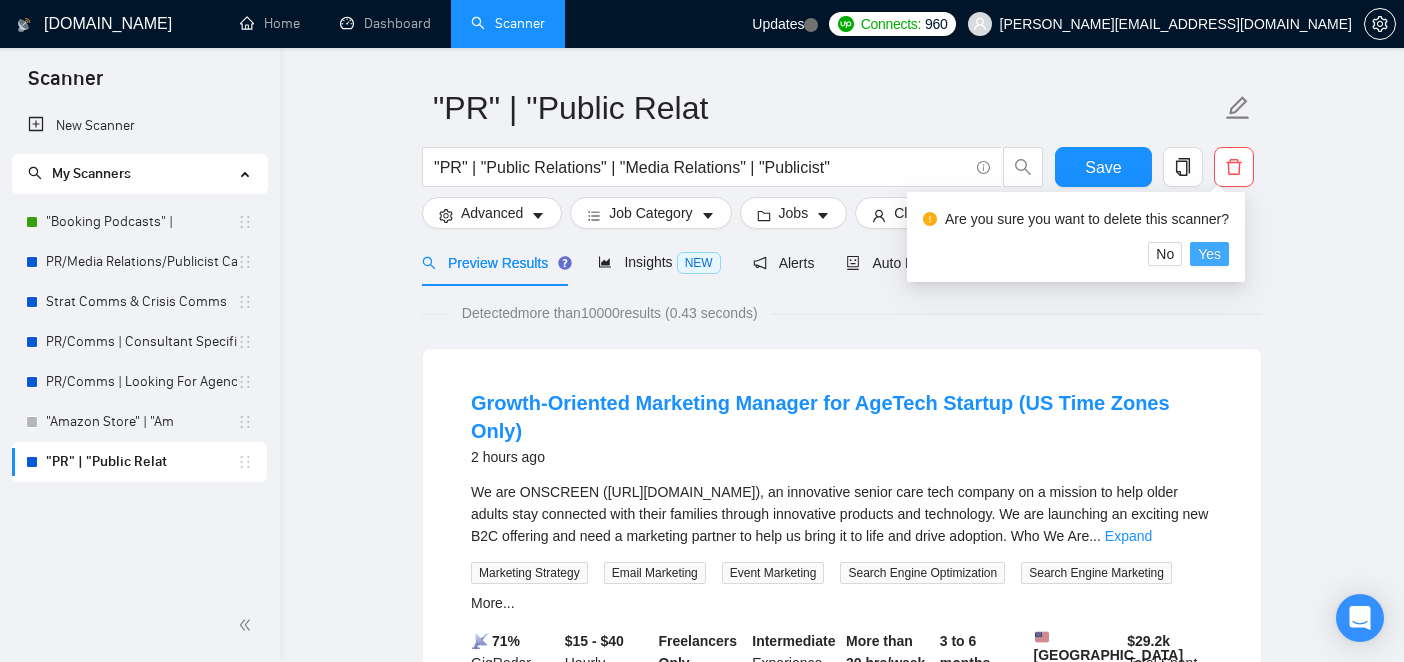 click on "Yes" at bounding box center (1209, 254) 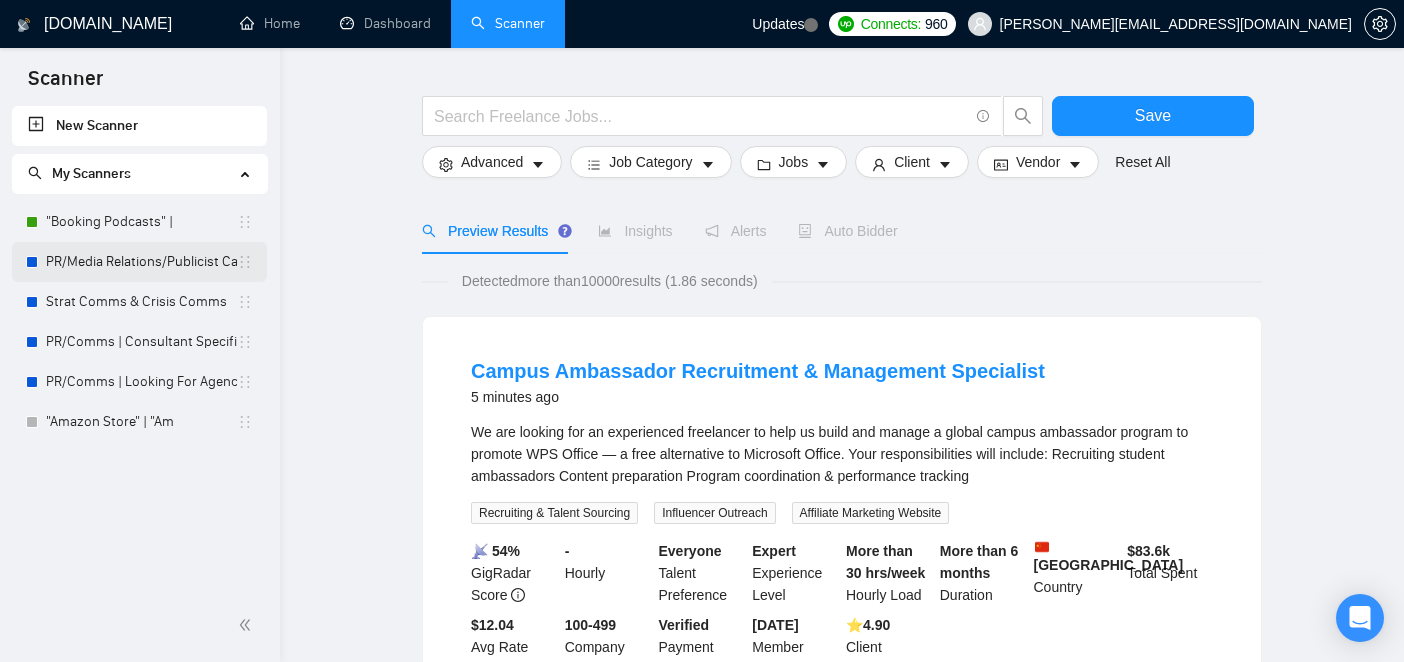 click on "PR/Media Relations/Publicist Catch USA" at bounding box center (141, 262) 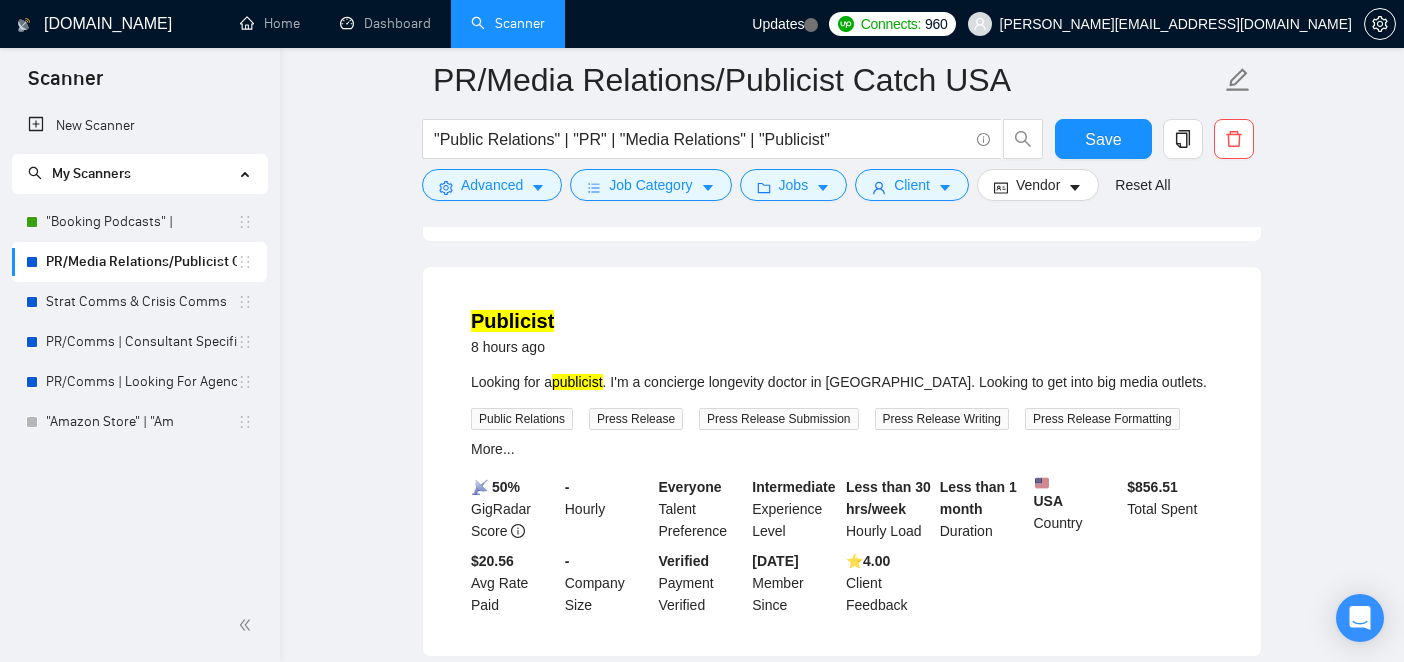scroll, scrollTop: 1557, scrollLeft: 0, axis: vertical 